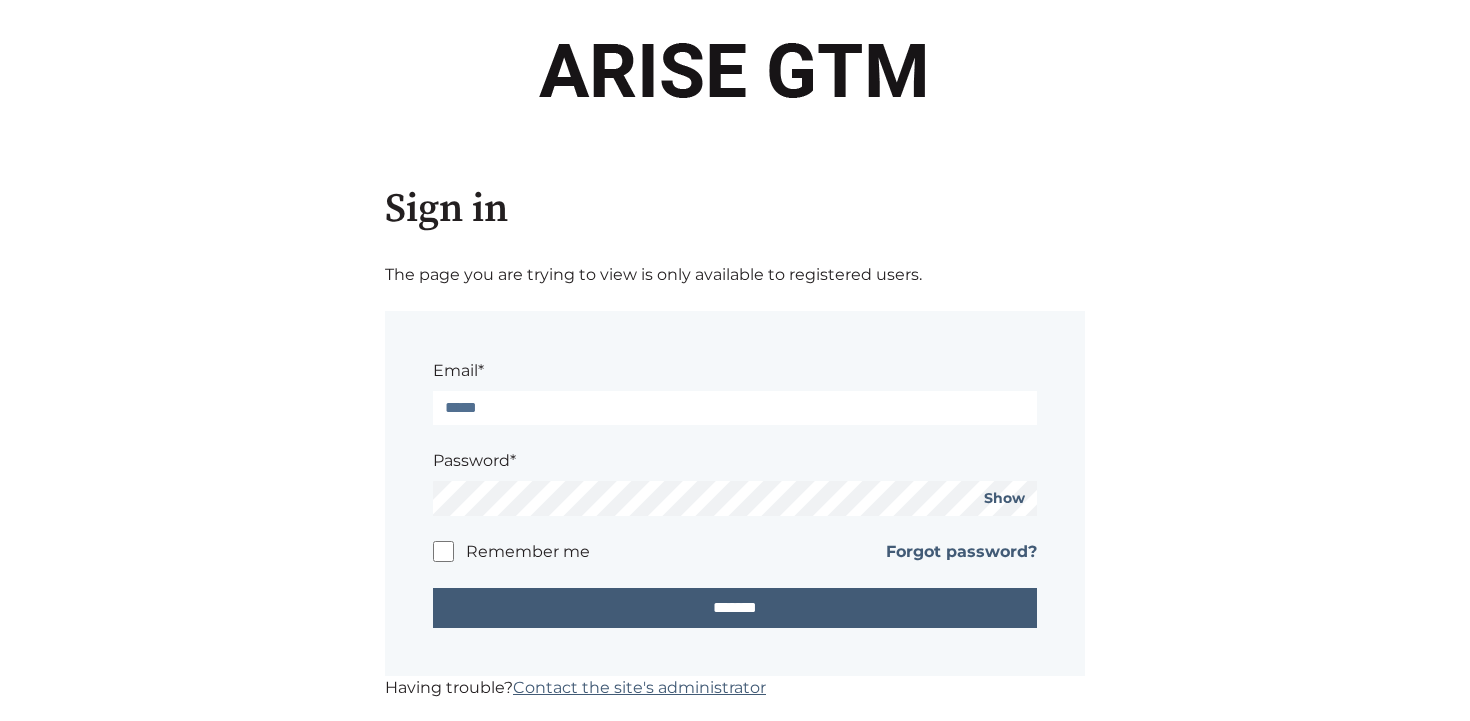 scroll, scrollTop: 0, scrollLeft: 0, axis: both 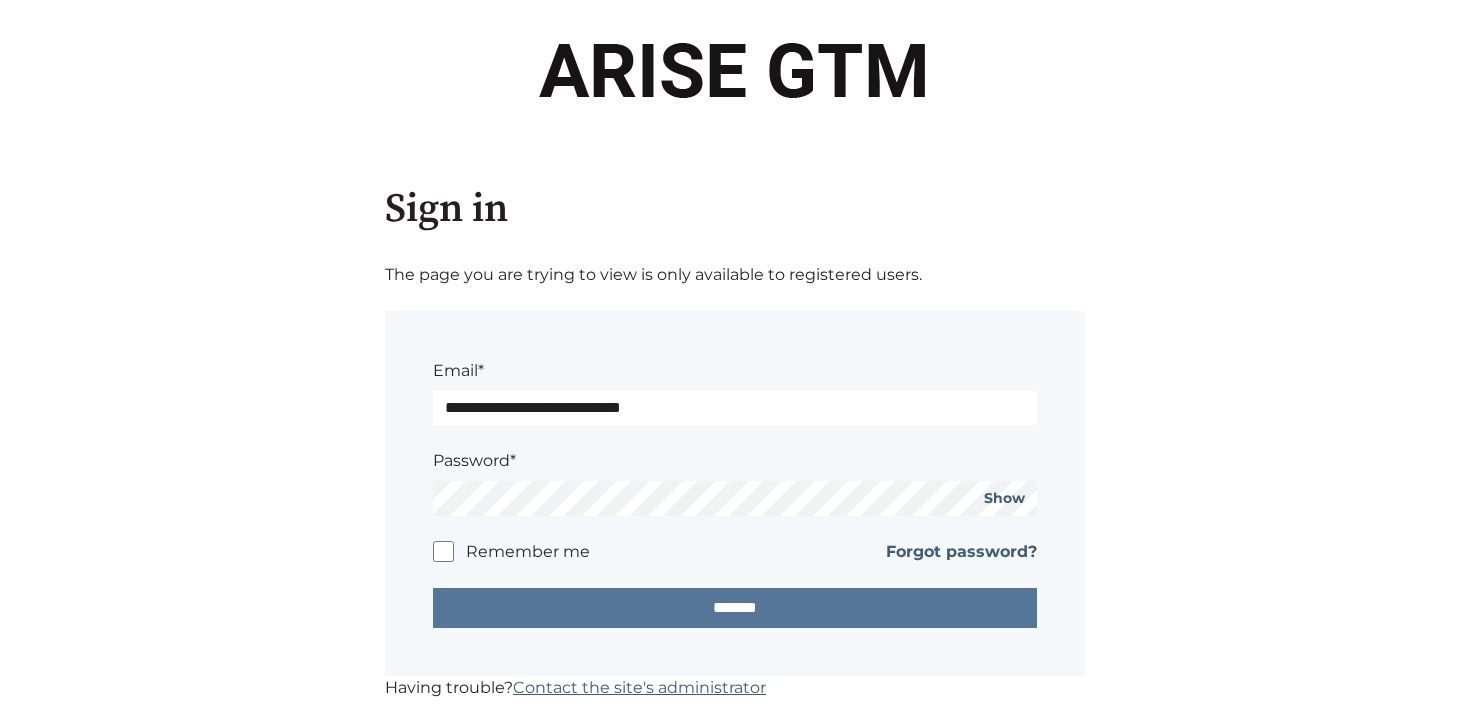 click on "*******" at bounding box center [735, 608] 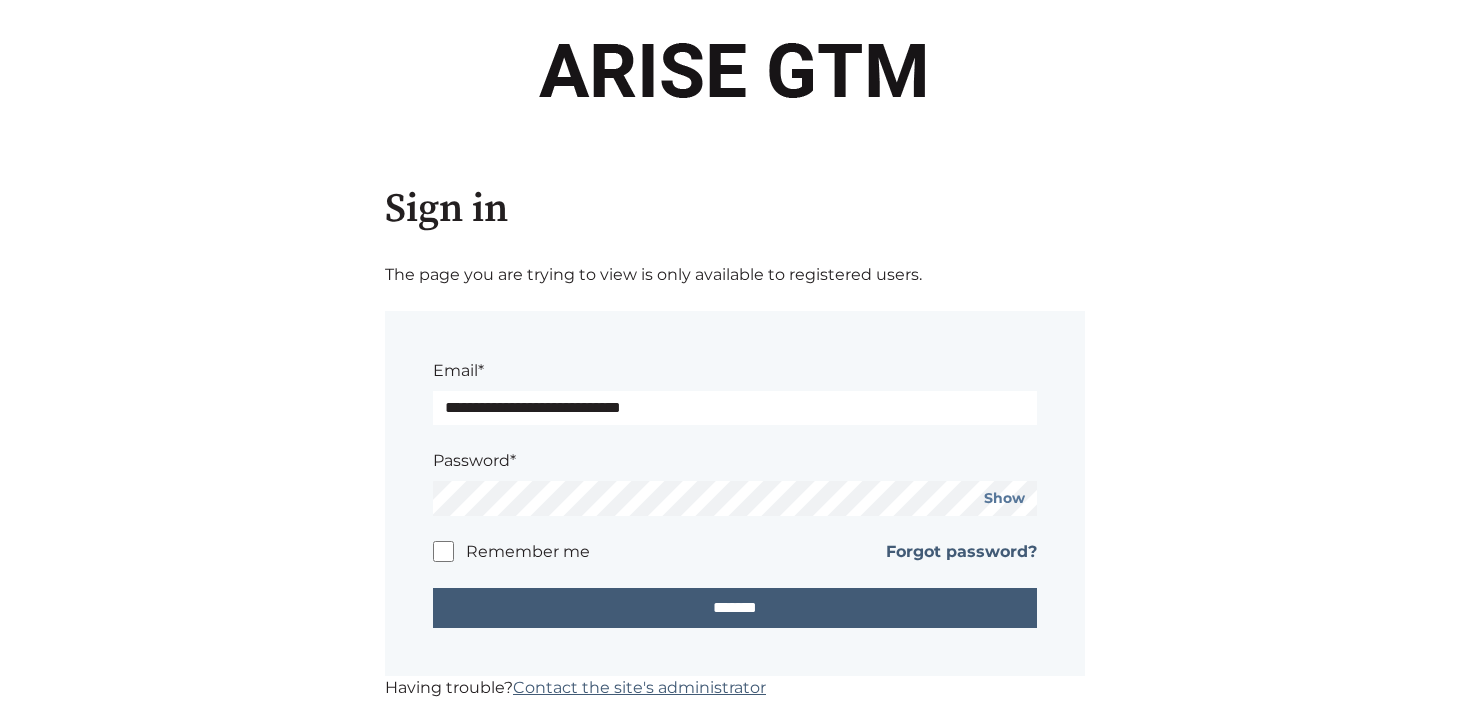 click on "Show" at bounding box center (1004, 499) 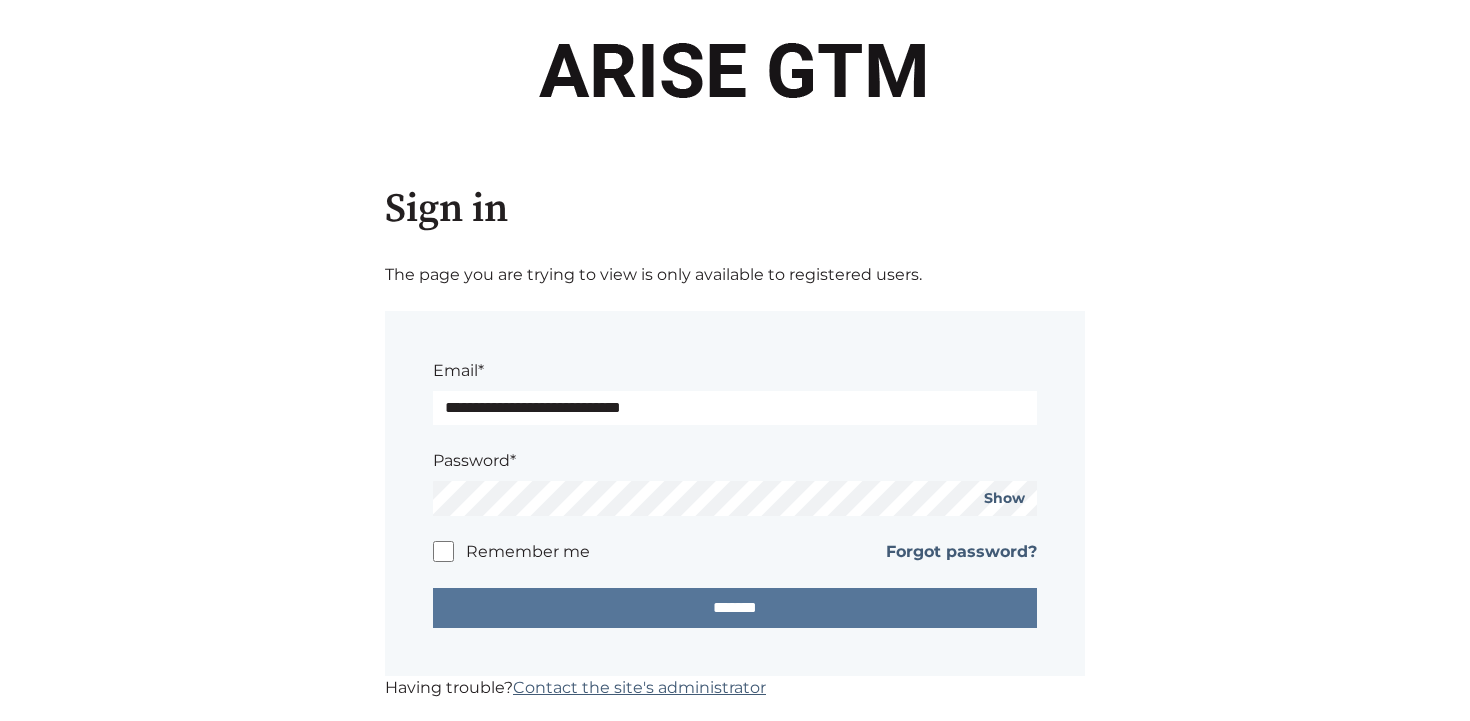 click on "*******" at bounding box center (735, 608) 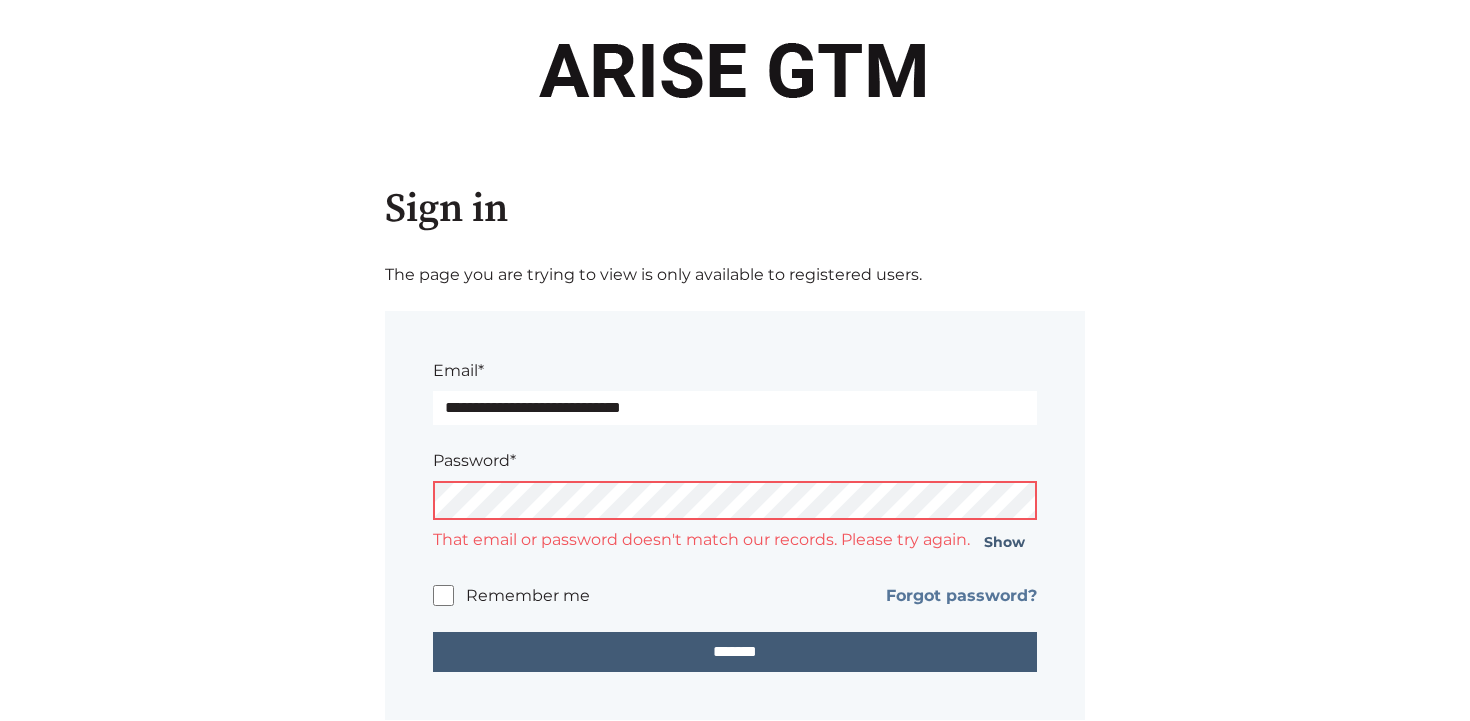 click on "Forgot password?" at bounding box center [961, 596] 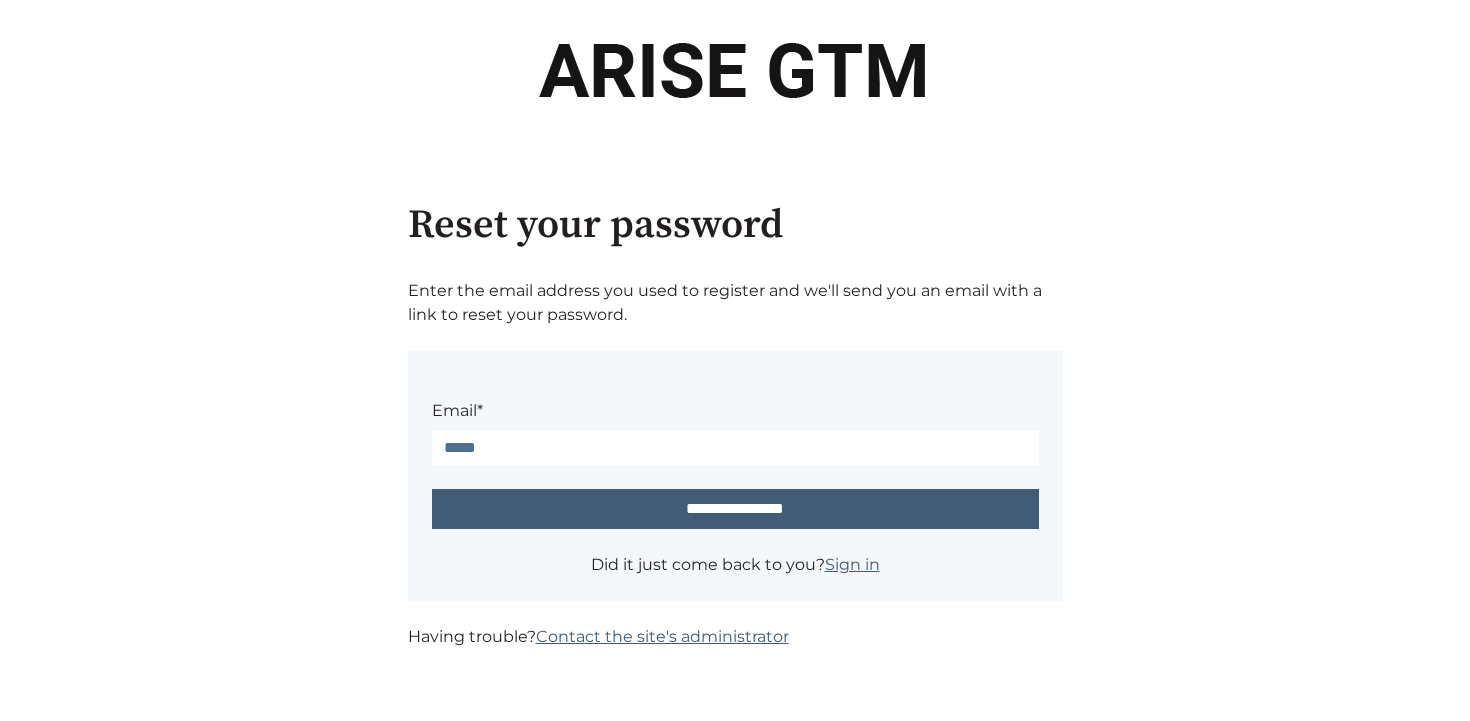 scroll, scrollTop: 0, scrollLeft: 0, axis: both 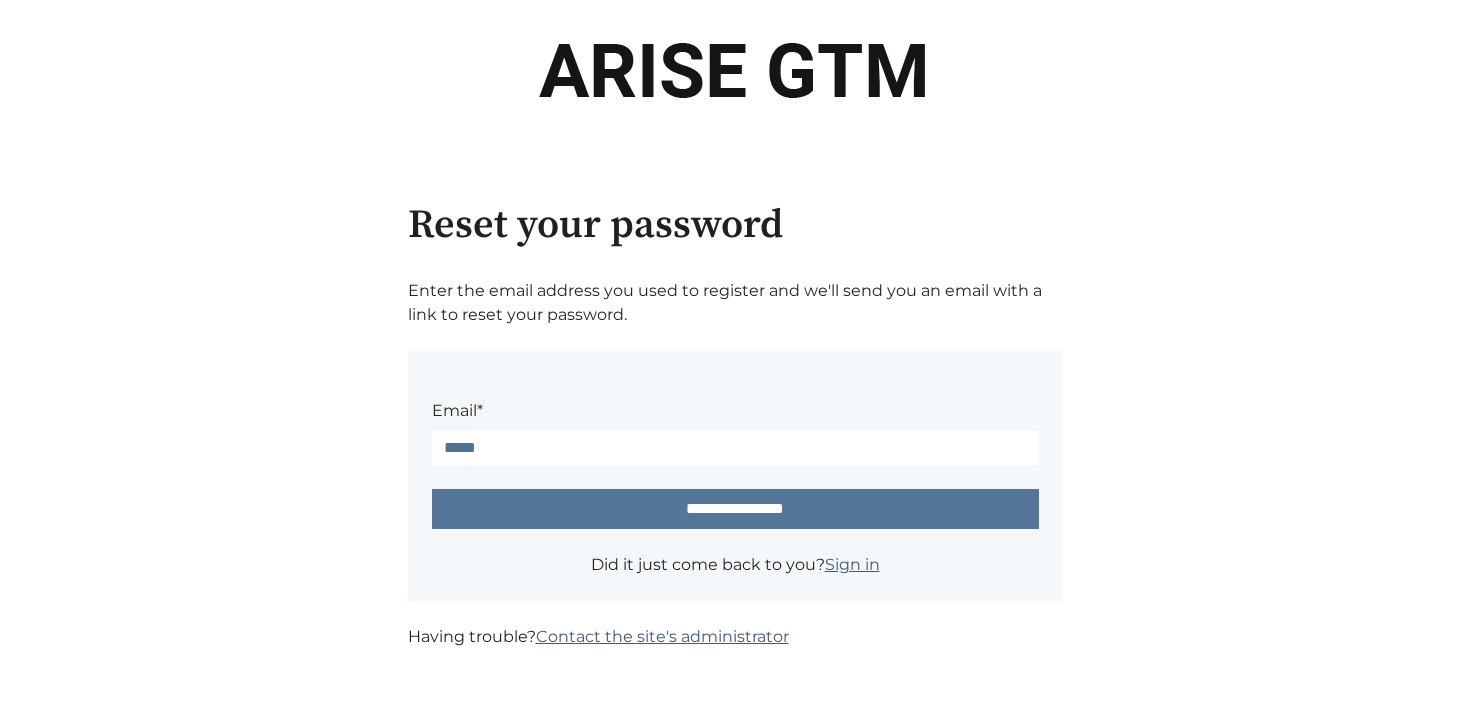 type on "**********" 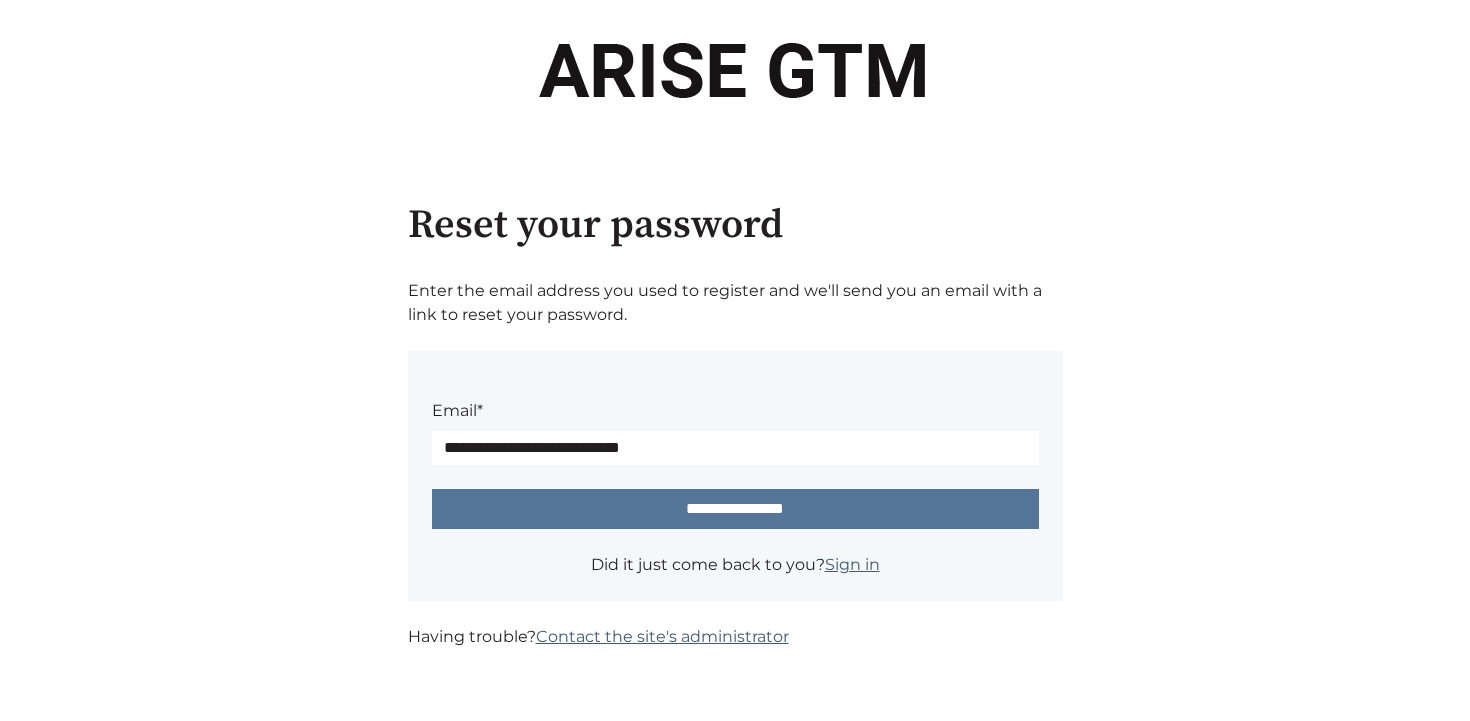 click on "**********" at bounding box center (735, 509) 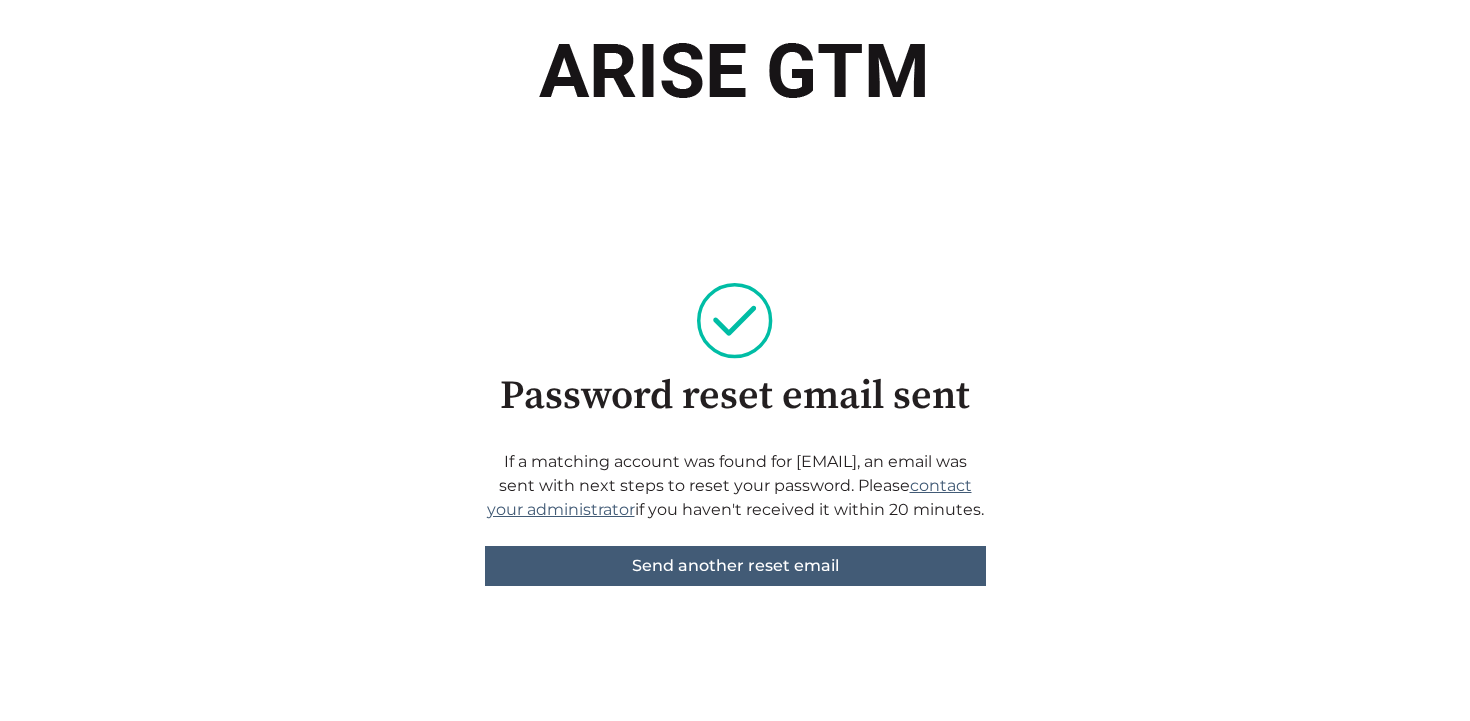 scroll, scrollTop: 0, scrollLeft: 0, axis: both 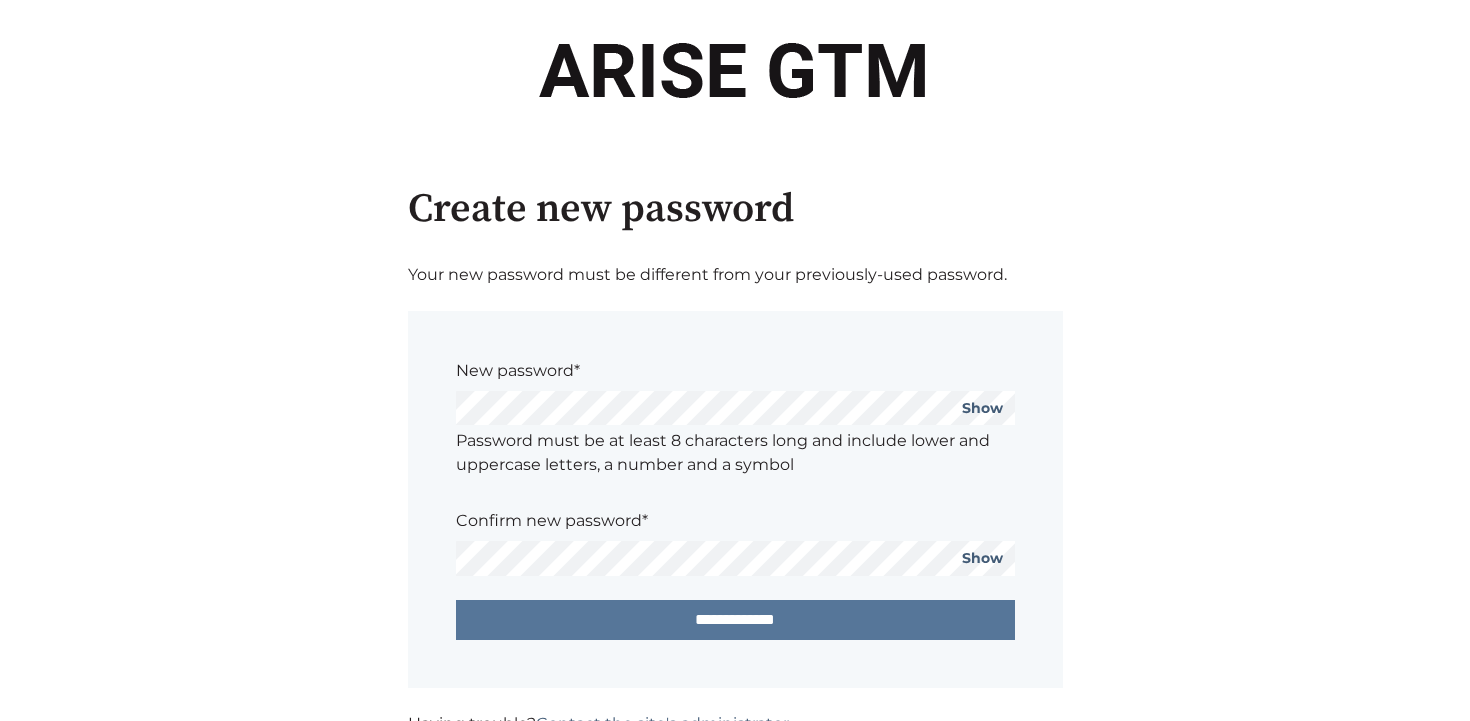click on "**********" at bounding box center [735, 620] 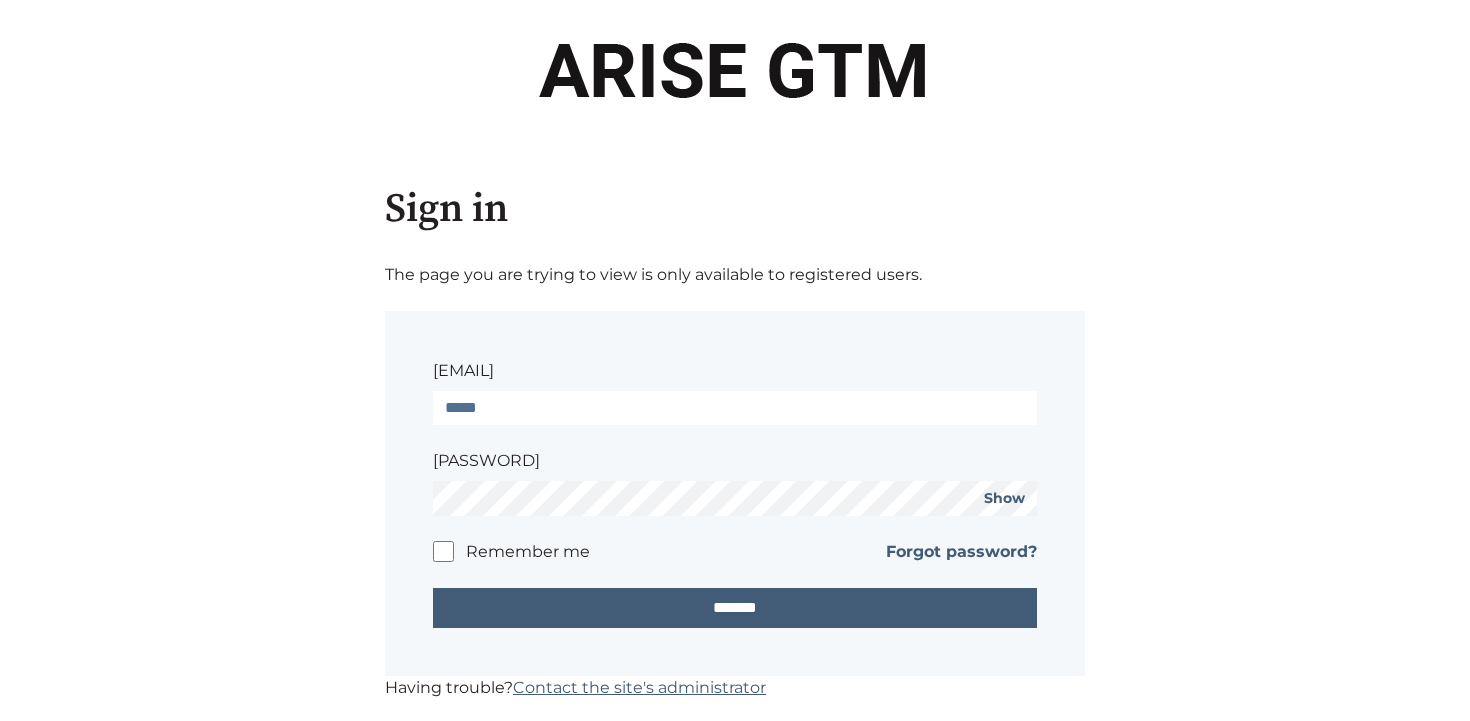 scroll, scrollTop: 0, scrollLeft: 0, axis: both 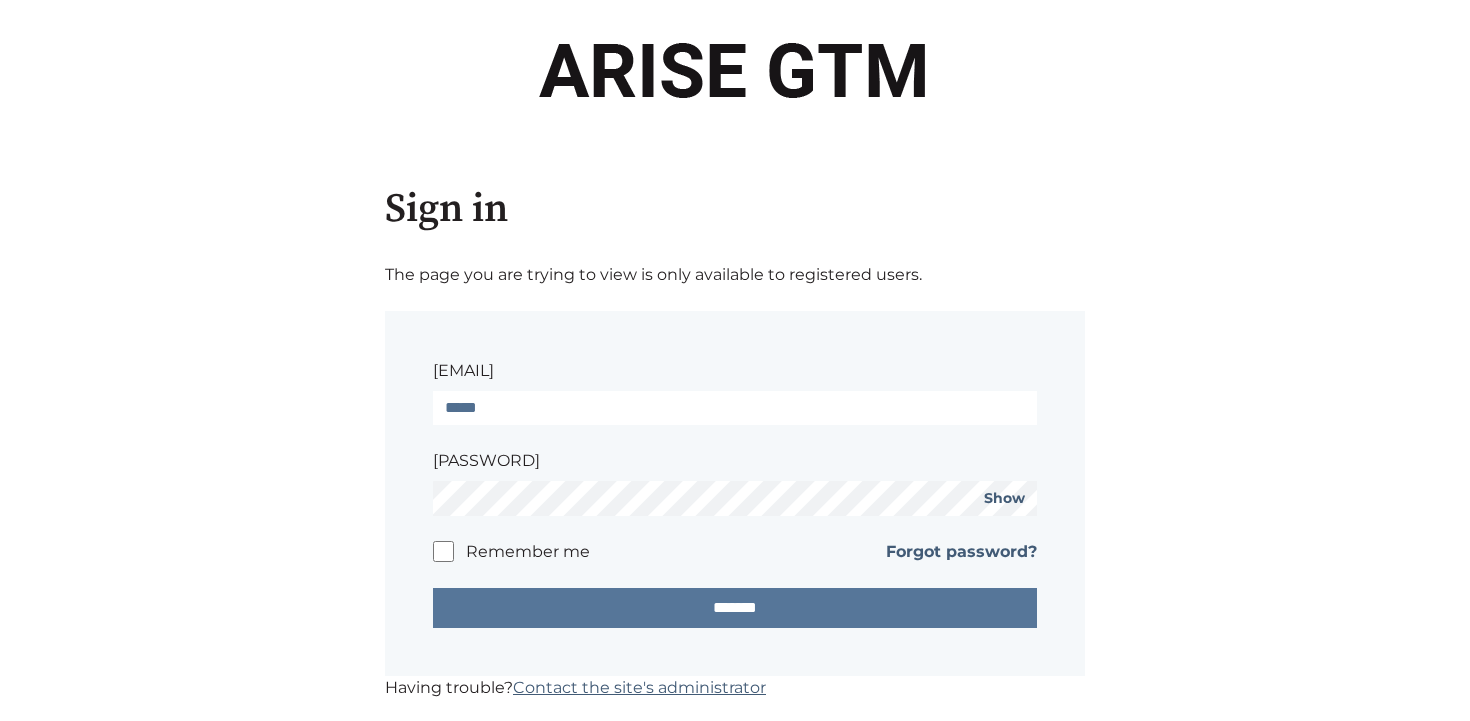 type on "**********" 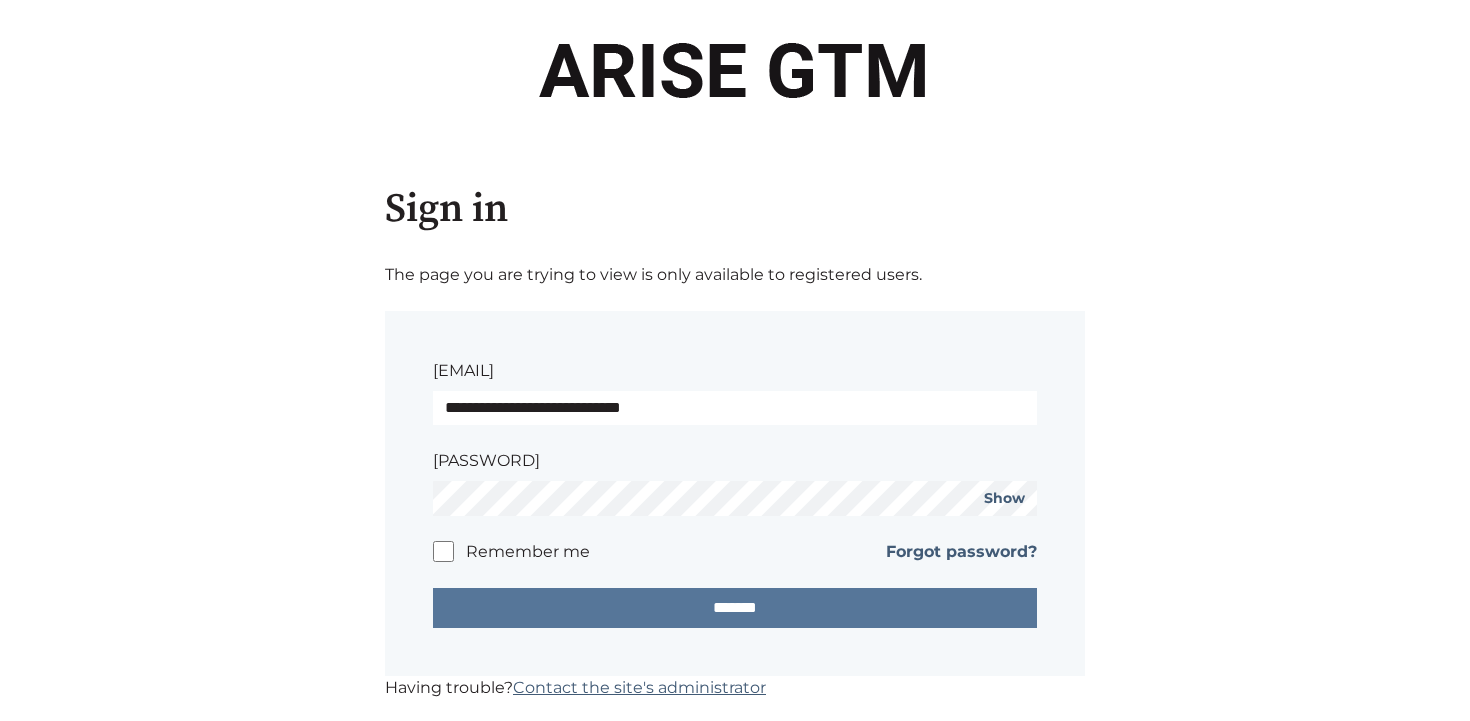 click on "*******" at bounding box center [735, 608] 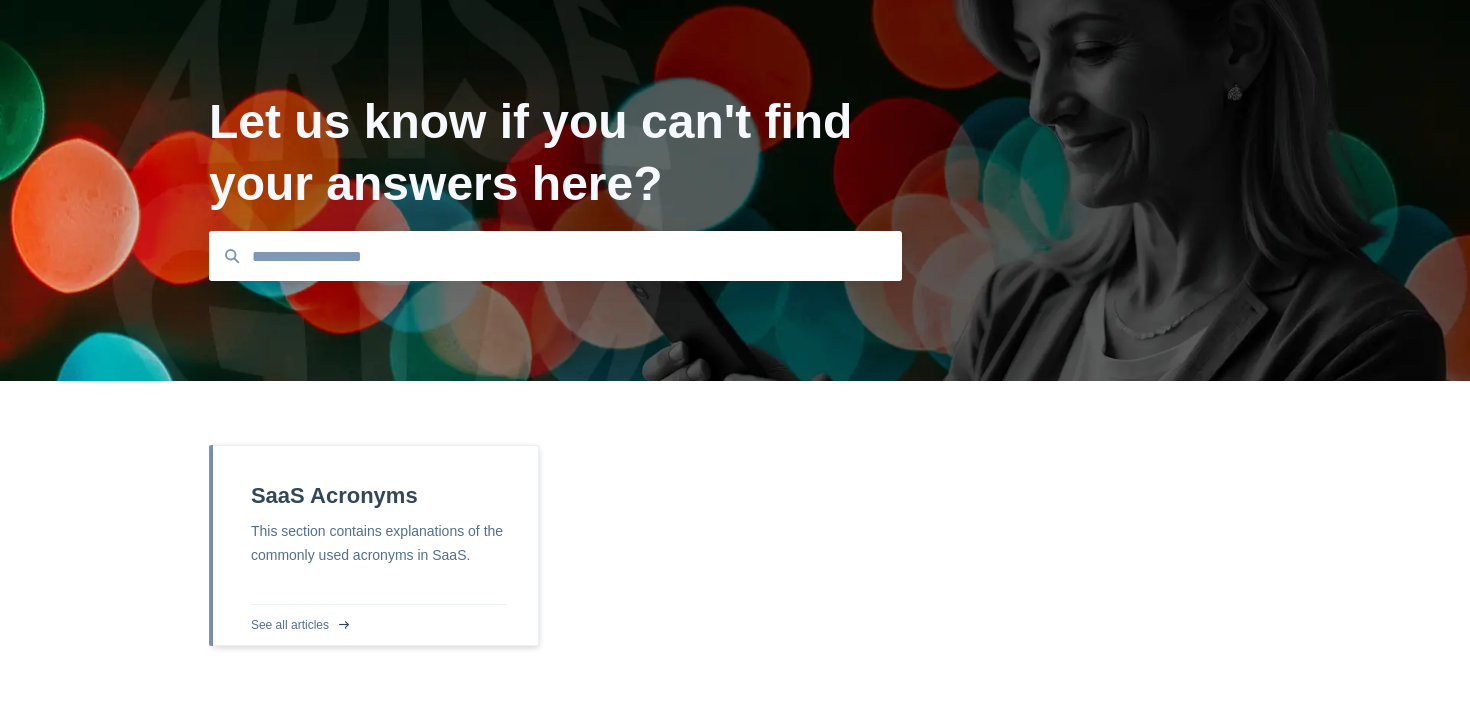 scroll, scrollTop: 0, scrollLeft: 0, axis: both 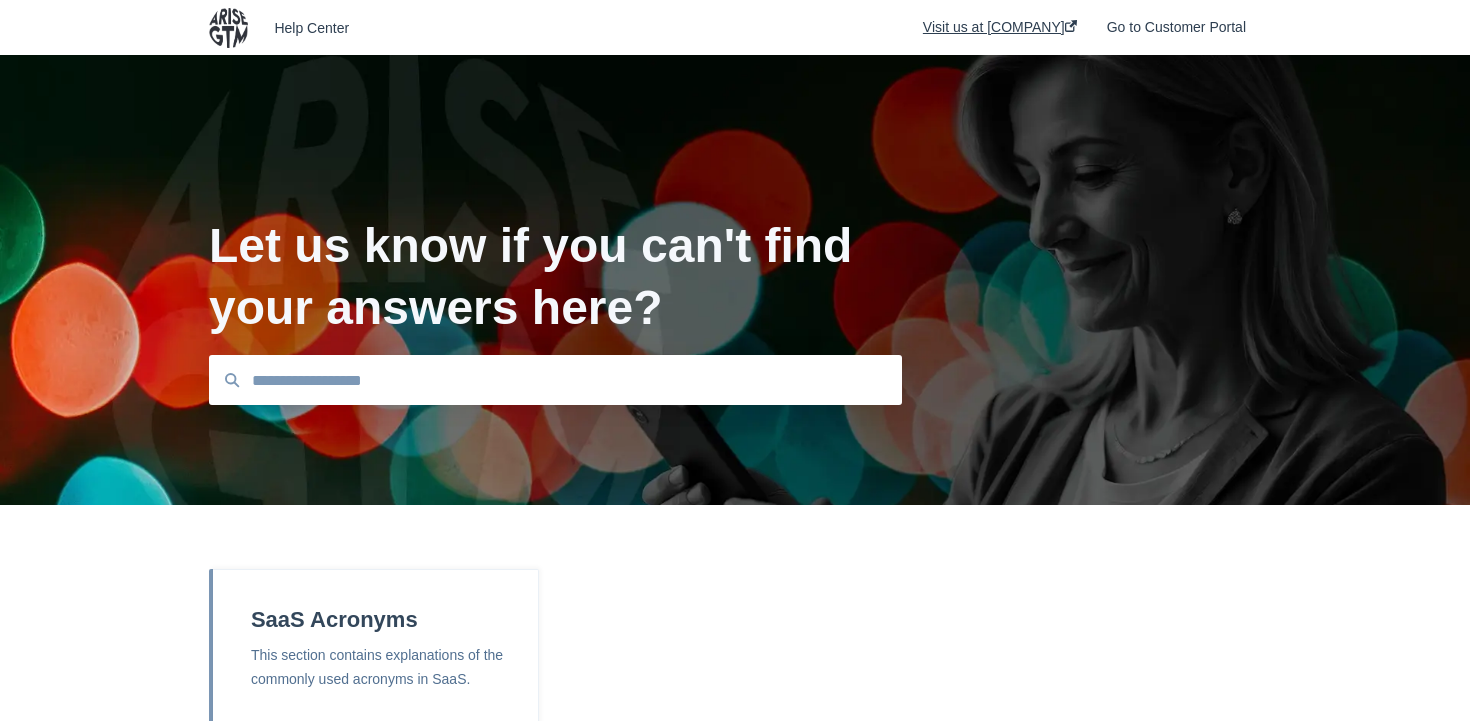 click on "Visit us at Arise GTM" at bounding box center (1000, 28) 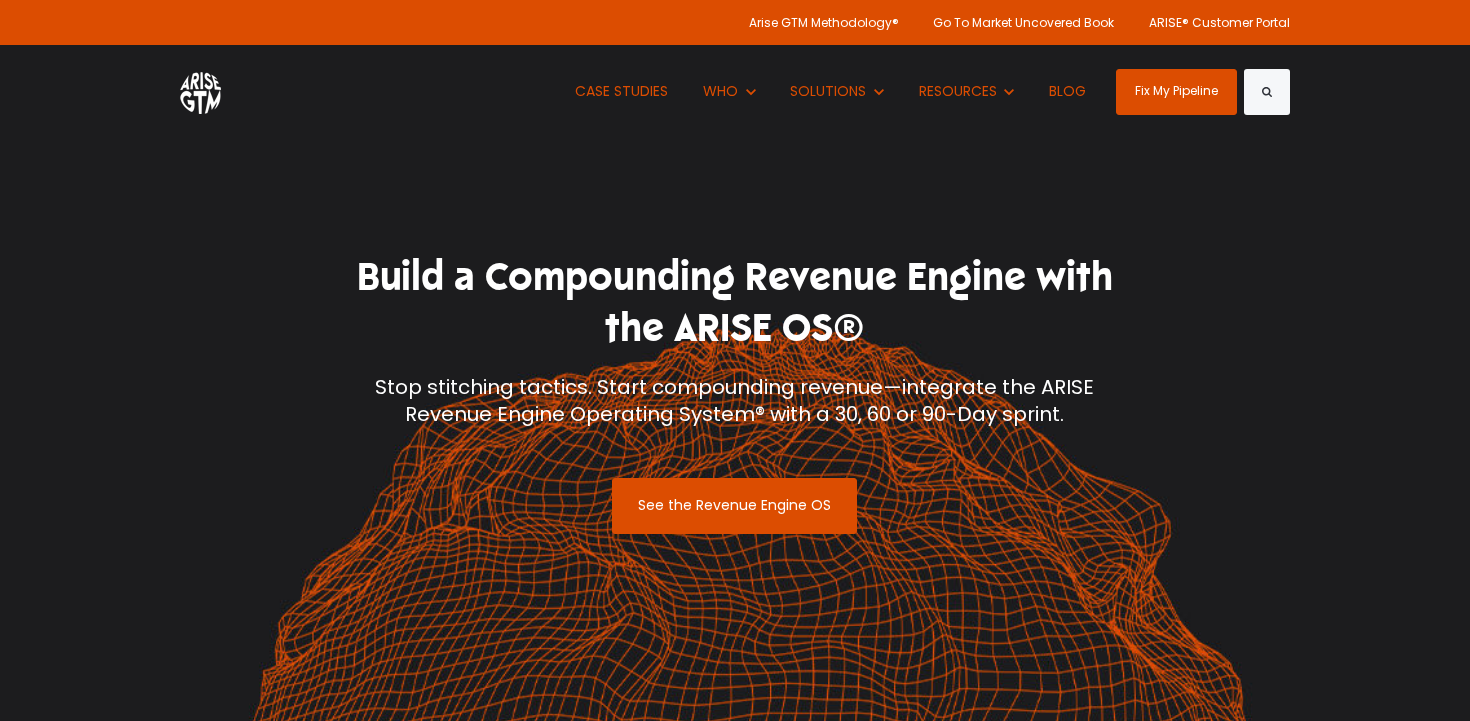 scroll, scrollTop: 0, scrollLeft: 0, axis: both 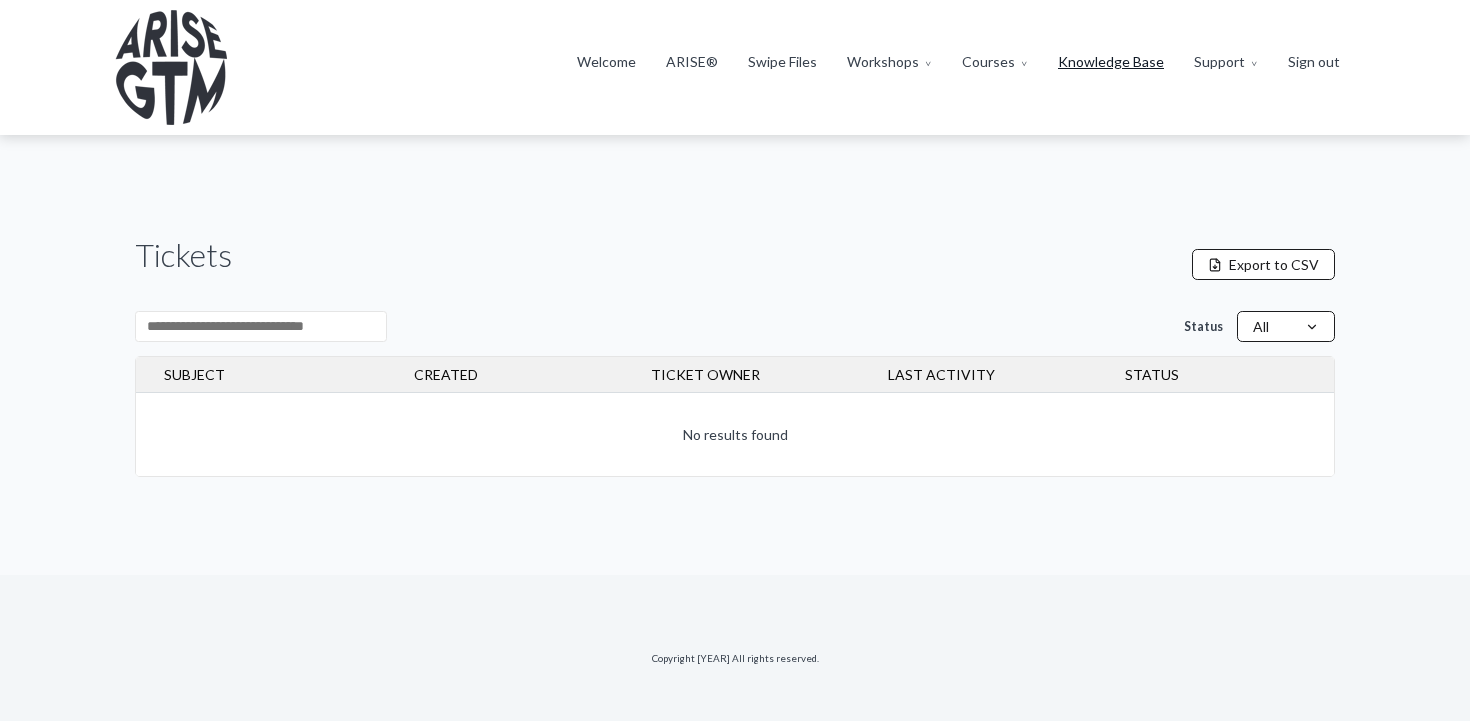click on "Knowledge Base" at bounding box center [1111, 62] 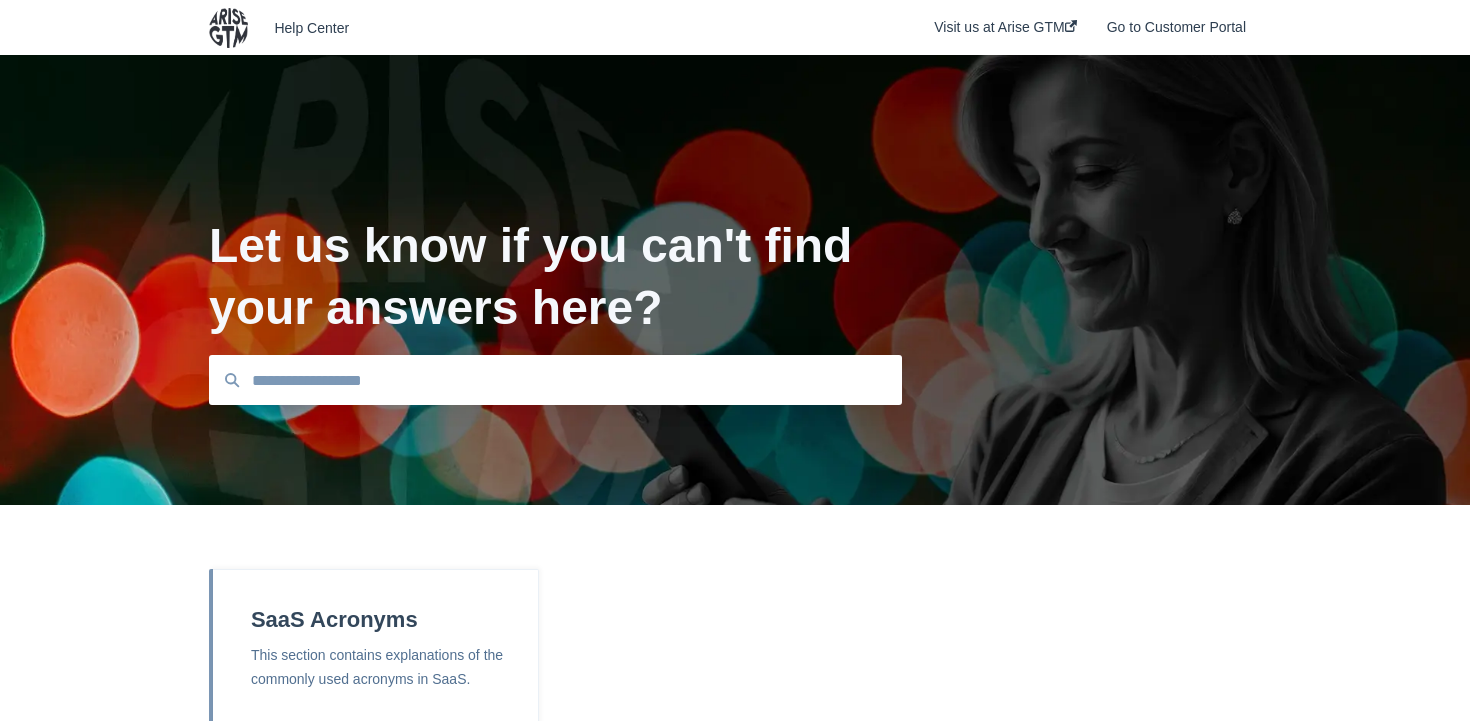 scroll, scrollTop: 0, scrollLeft: 0, axis: both 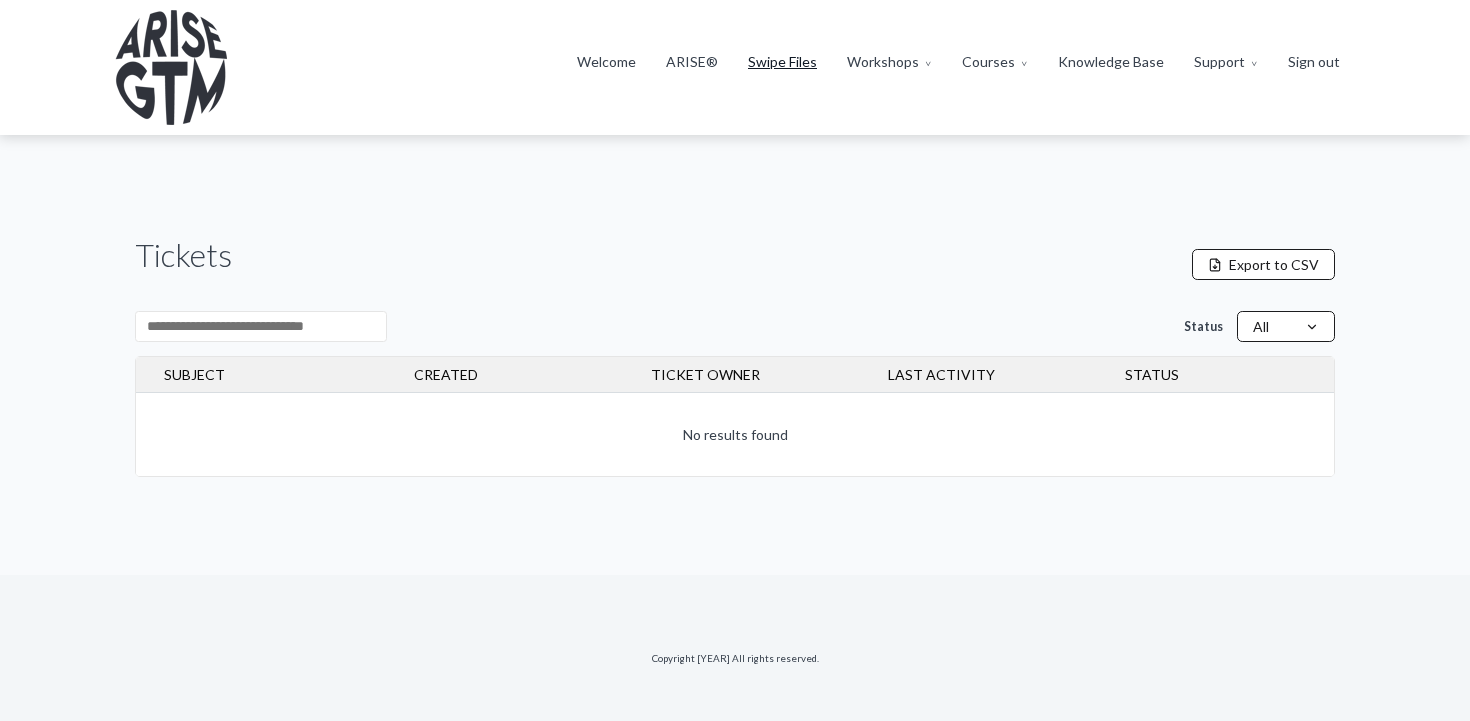 click on "Swipe Files" at bounding box center [782, 62] 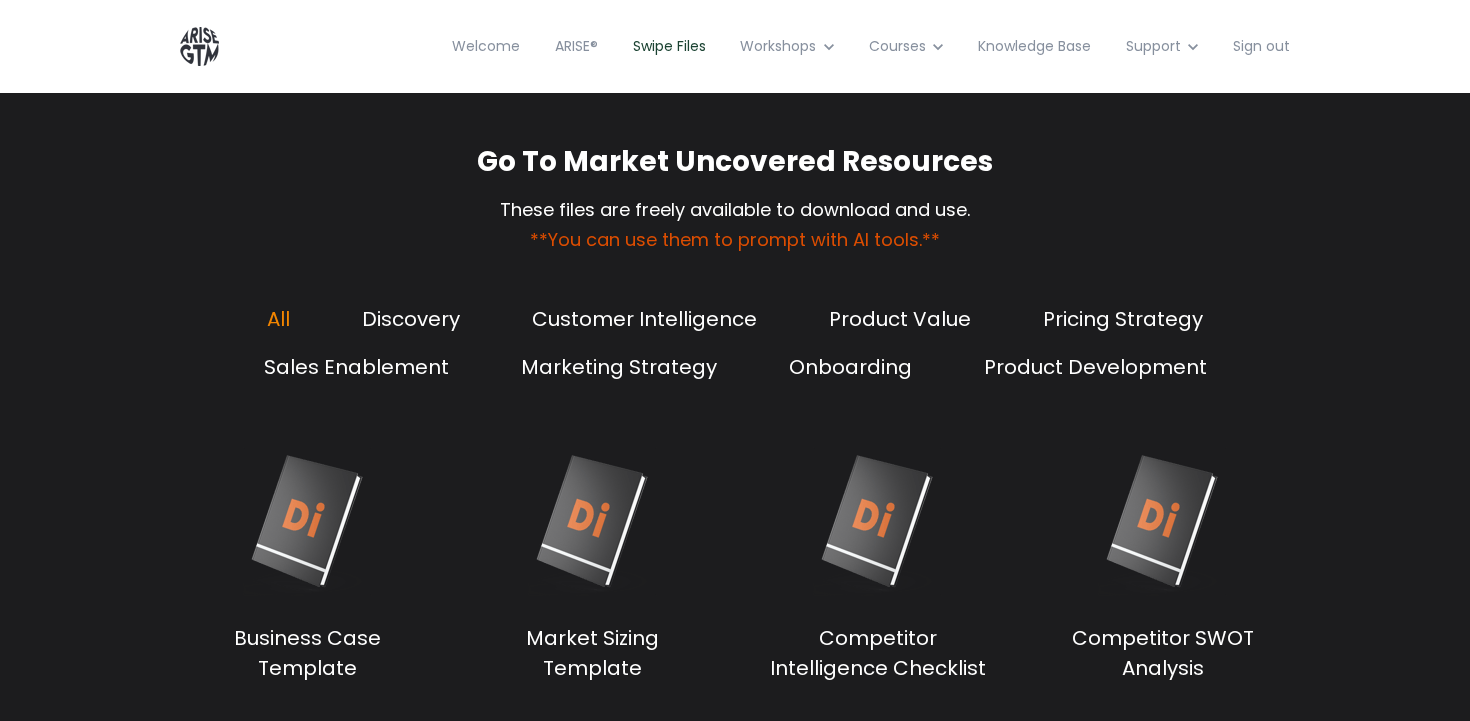 scroll, scrollTop: 0, scrollLeft: 0, axis: both 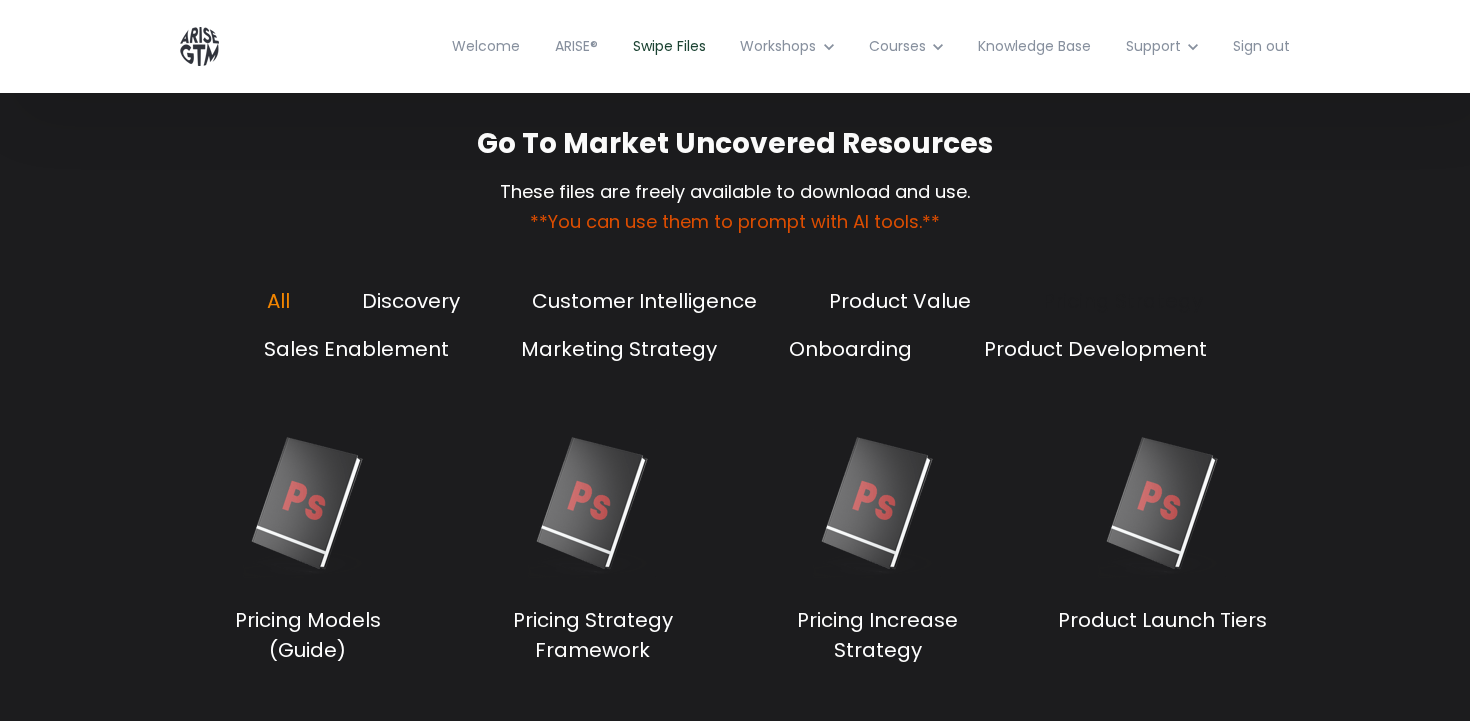 click on "Sales Enablement" at bounding box center [356, 349] 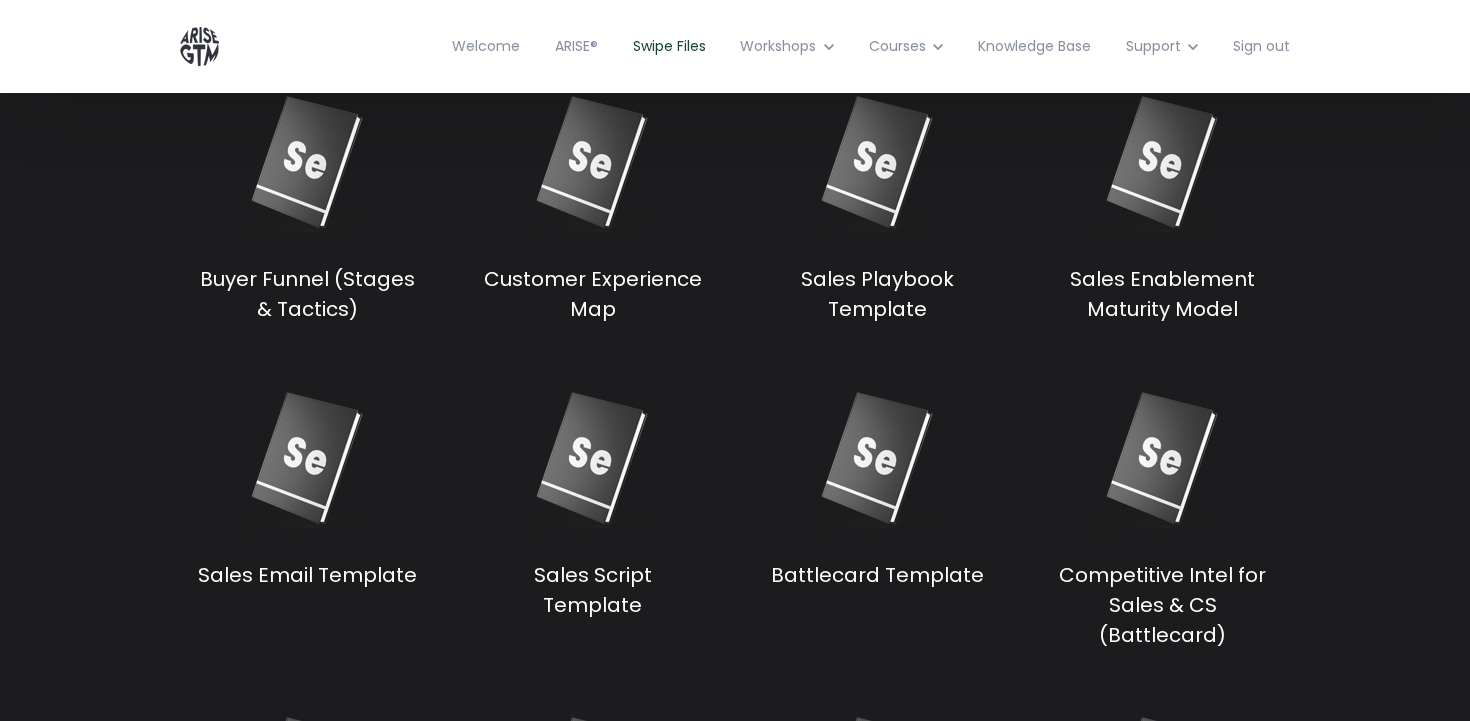 scroll, scrollTop: 0, scrollLeft: 0, axis: both 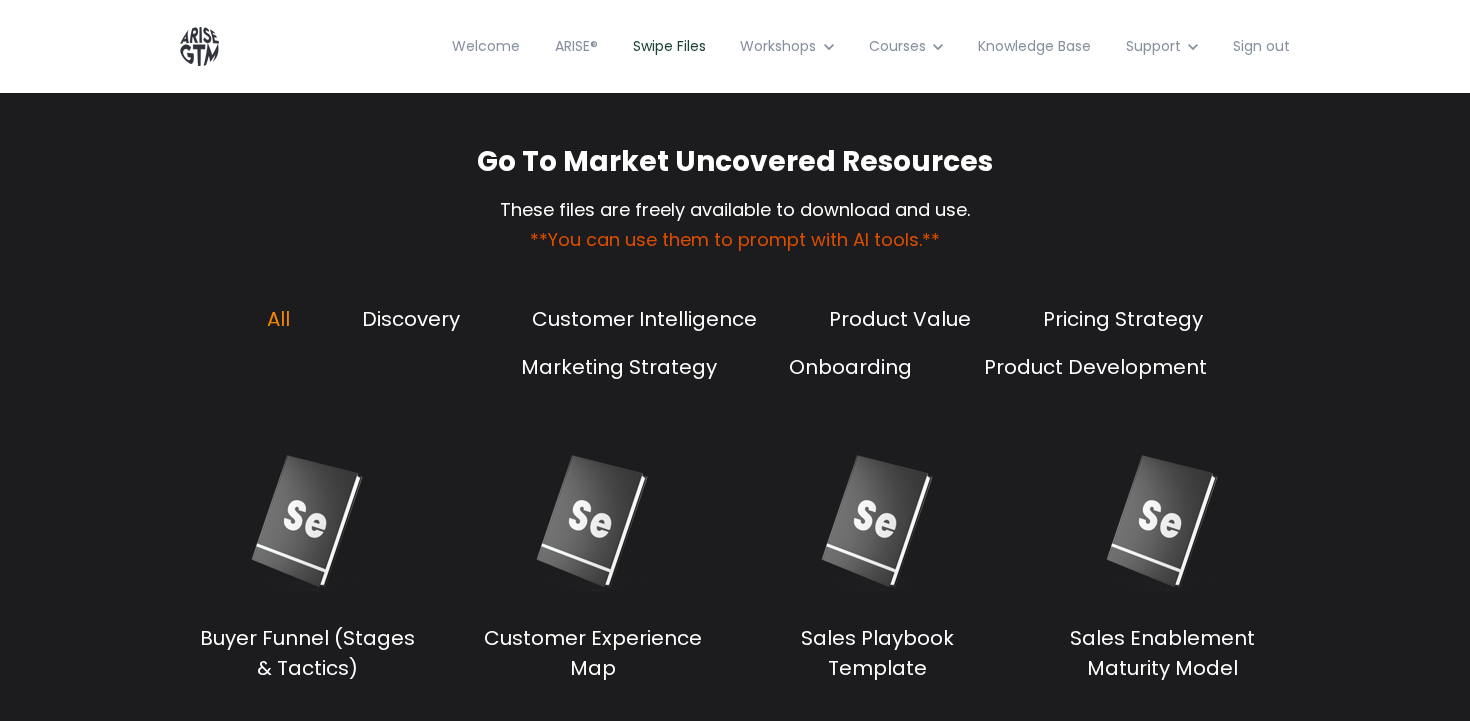 click on "All" at bounding box center [278, 319] 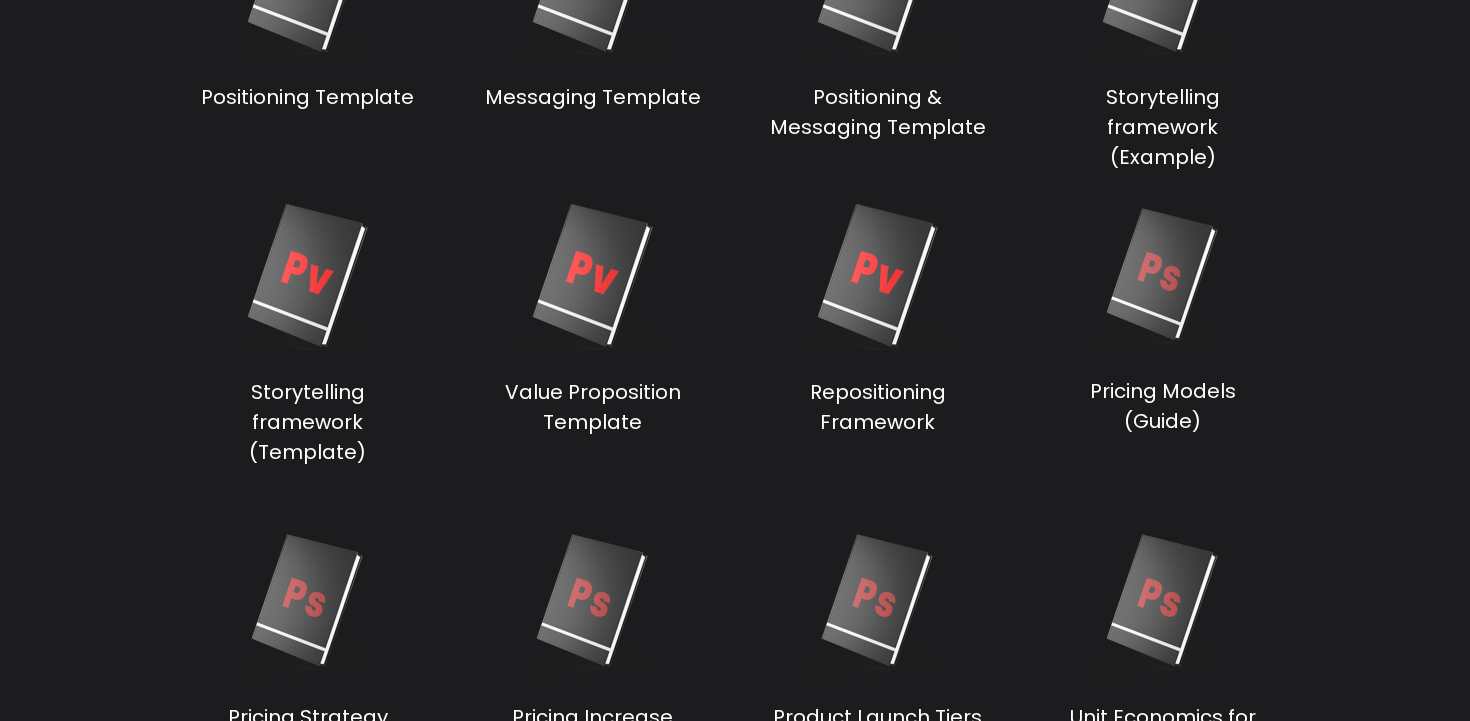 scroll, scrollTop: 2029, scrollLeft: 0, axis: vertical 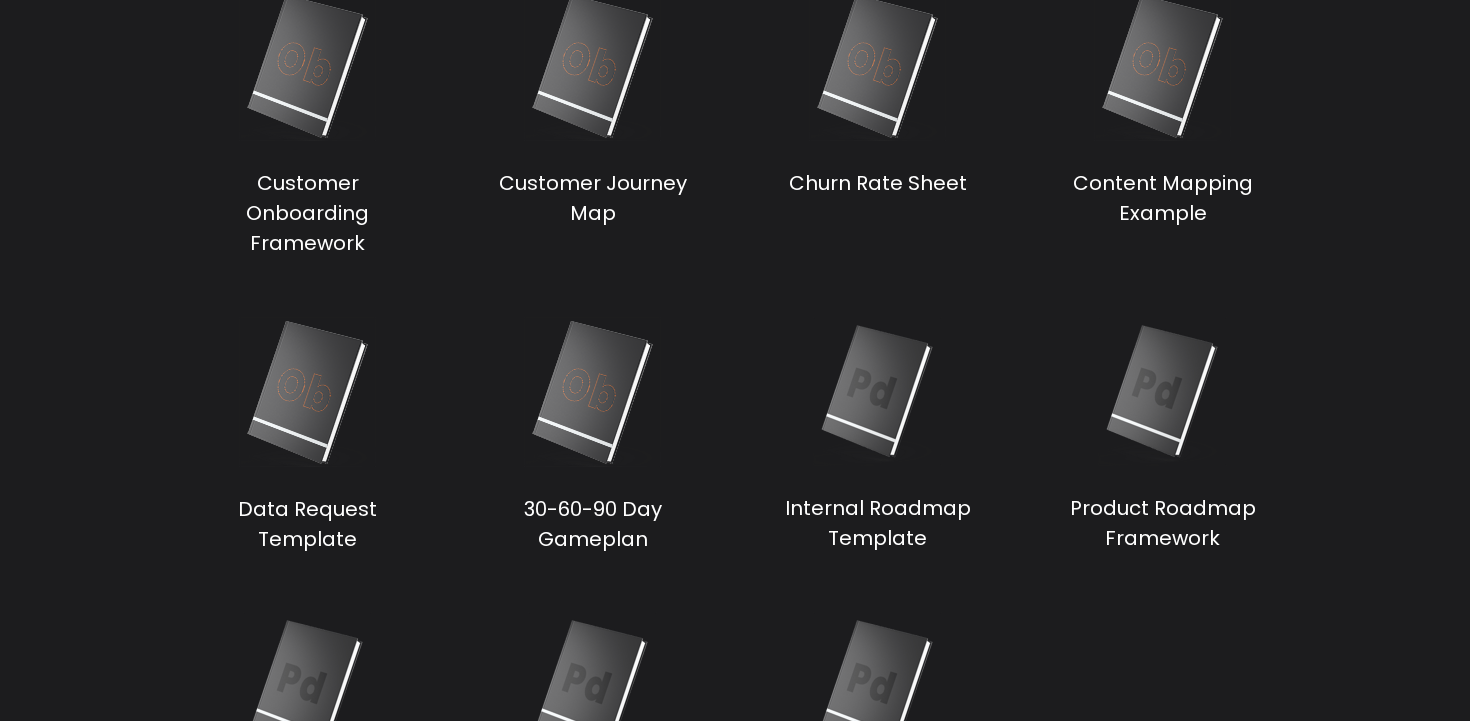 click on "30-60-90 Day Gameplan" at bounding box center [307, 136] 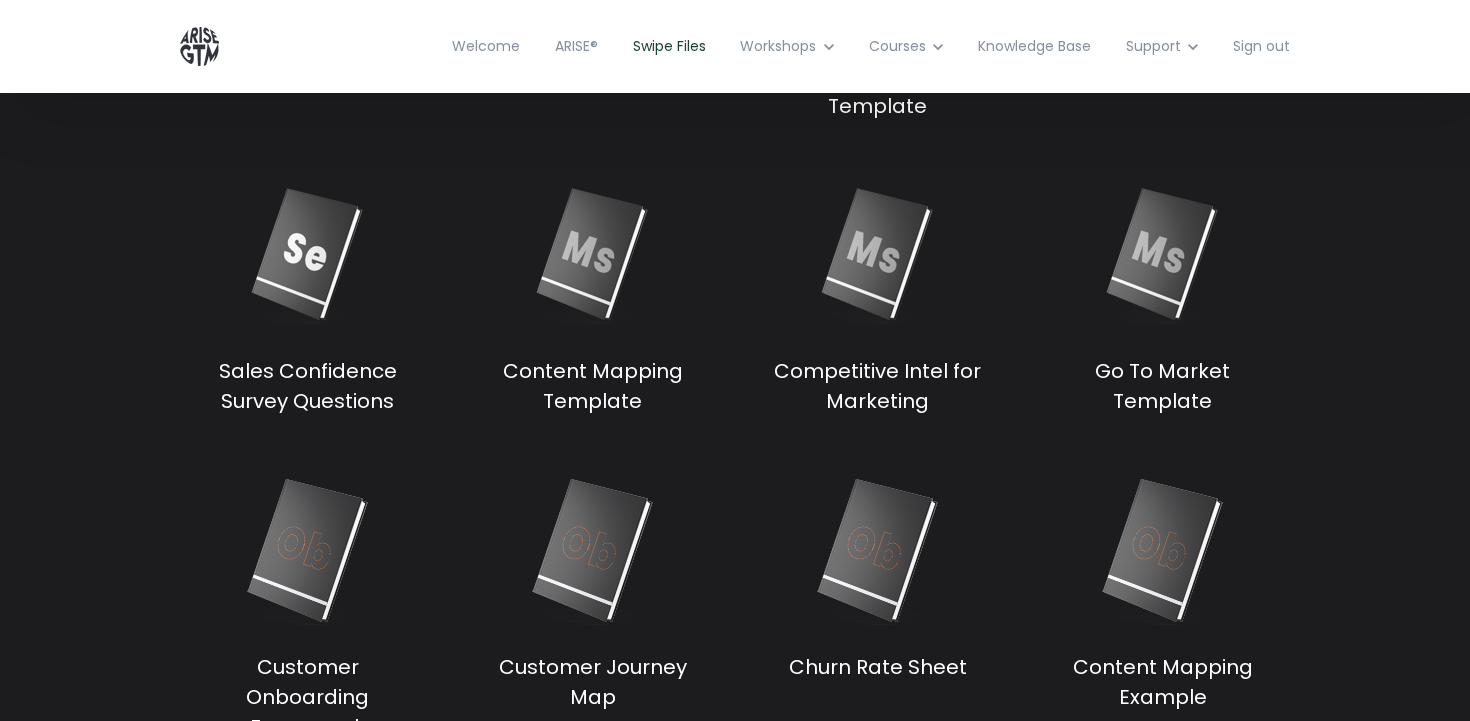 scroll, scrollTop: 3602, scrollLeft: 0, axis: vertical 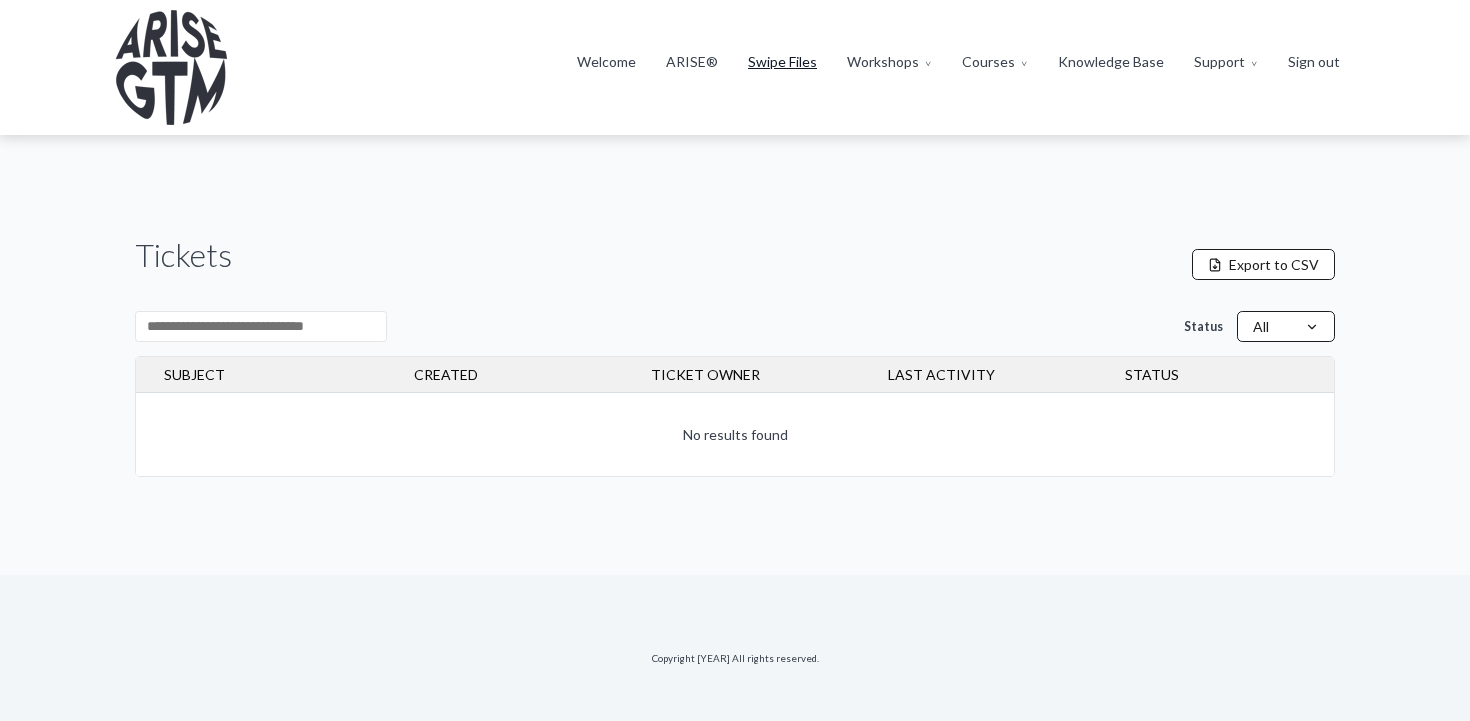 click on "Swipe Files" at bounding box center [782, 62] 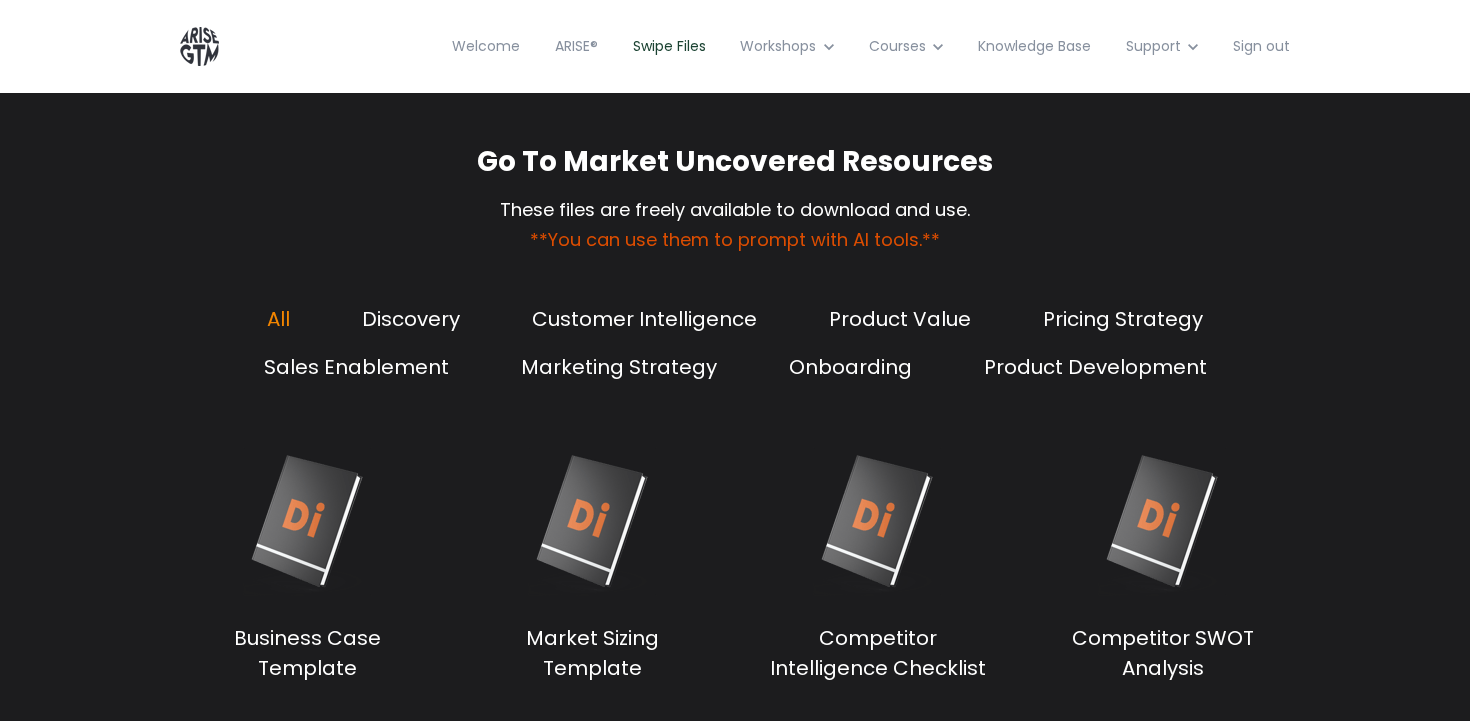 scroll, scrollTop: 0, scrollLeft: 0, axis: both 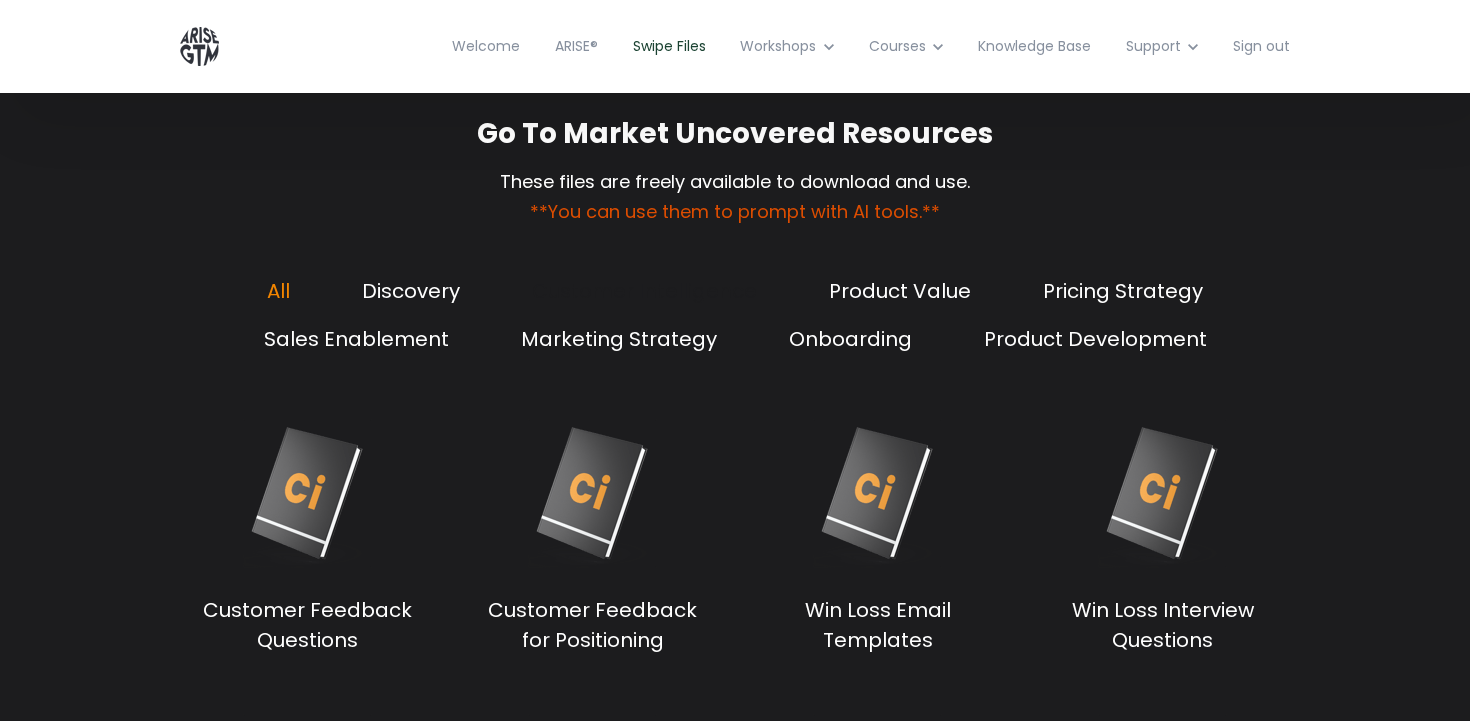 click on "Discovery" at bounding box center [411, 291] 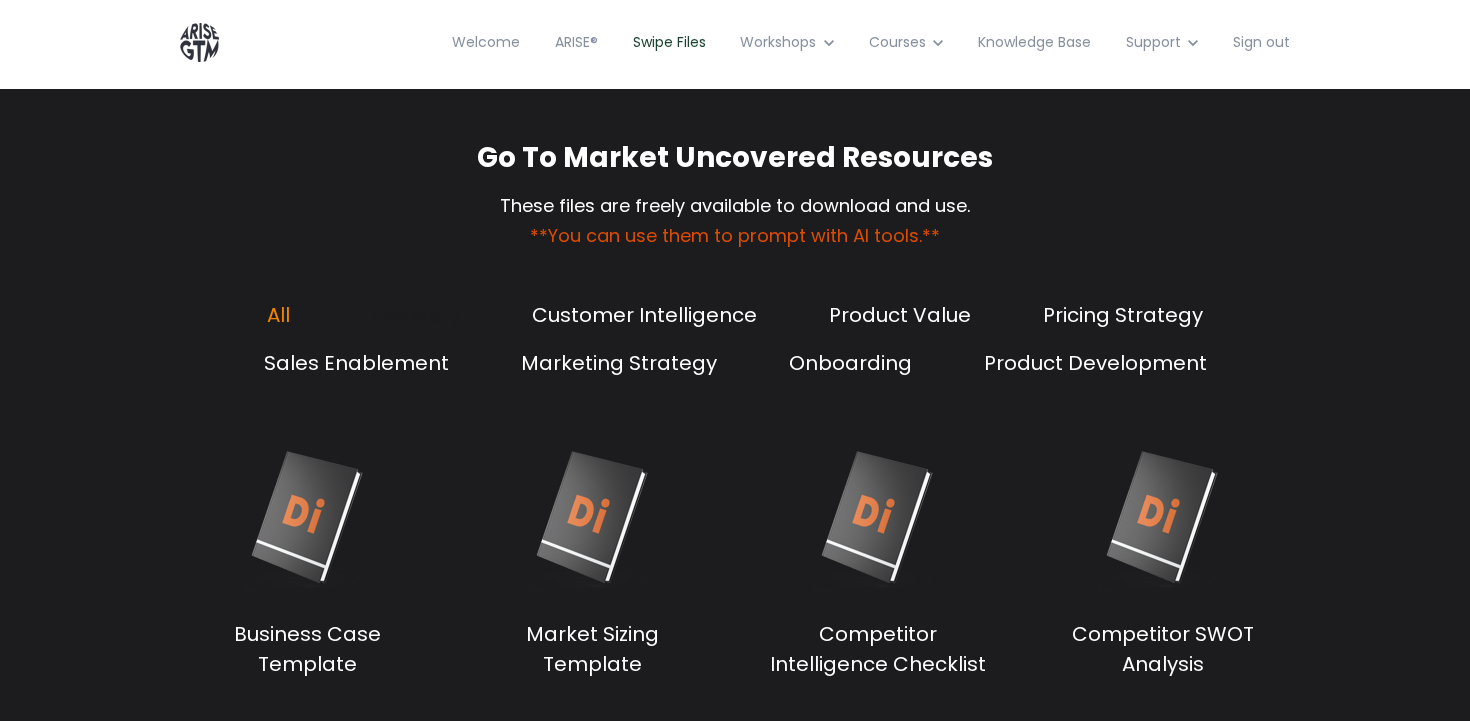 scroll, scrollTop: 0, scrollLeft: 0, axis: both 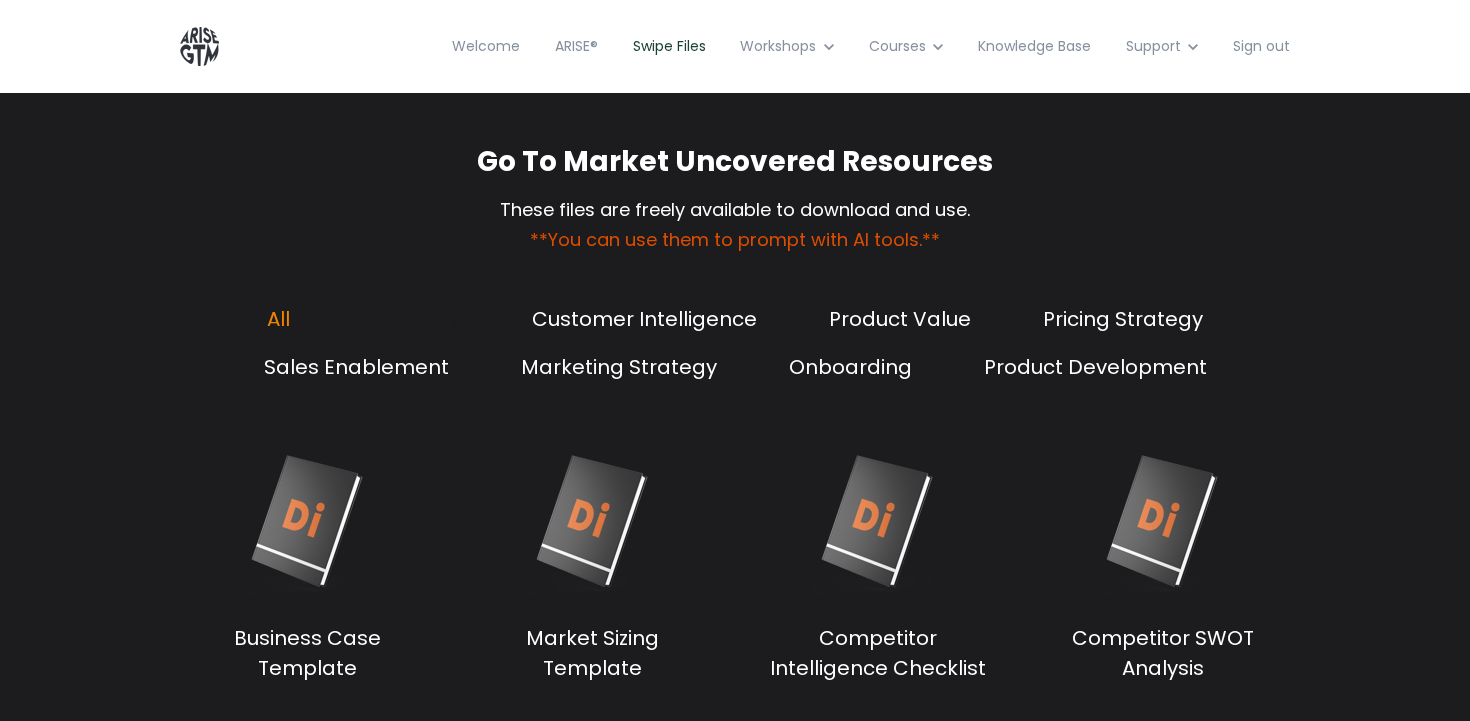 click on "All
Discovery
Customer Intelligence
Product Value
Pricing Strategy
Sales Enablement
Marketing Strategy
Onboarding
Product Development" at bounding box center [735, 355] 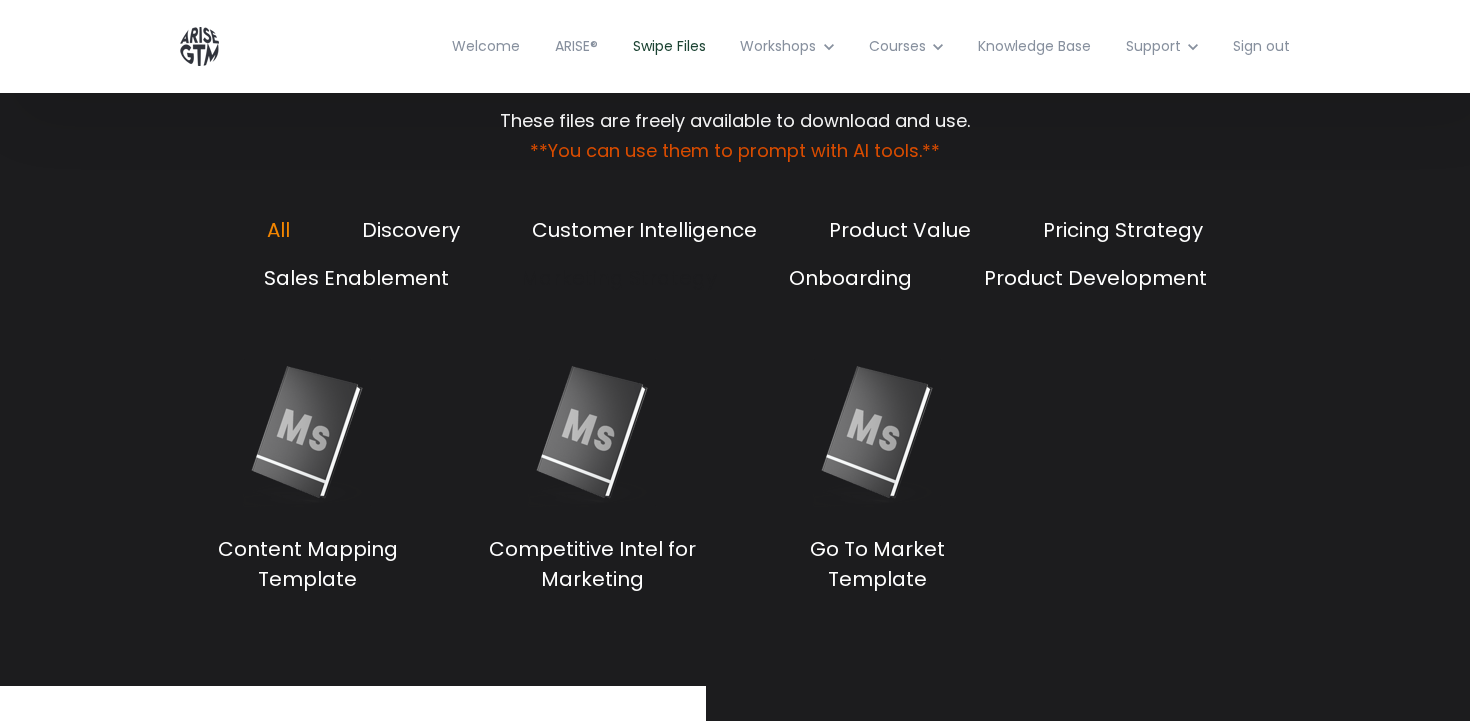 scroll, scrollTop: 90, scrollLeft: 0, axis: vertical 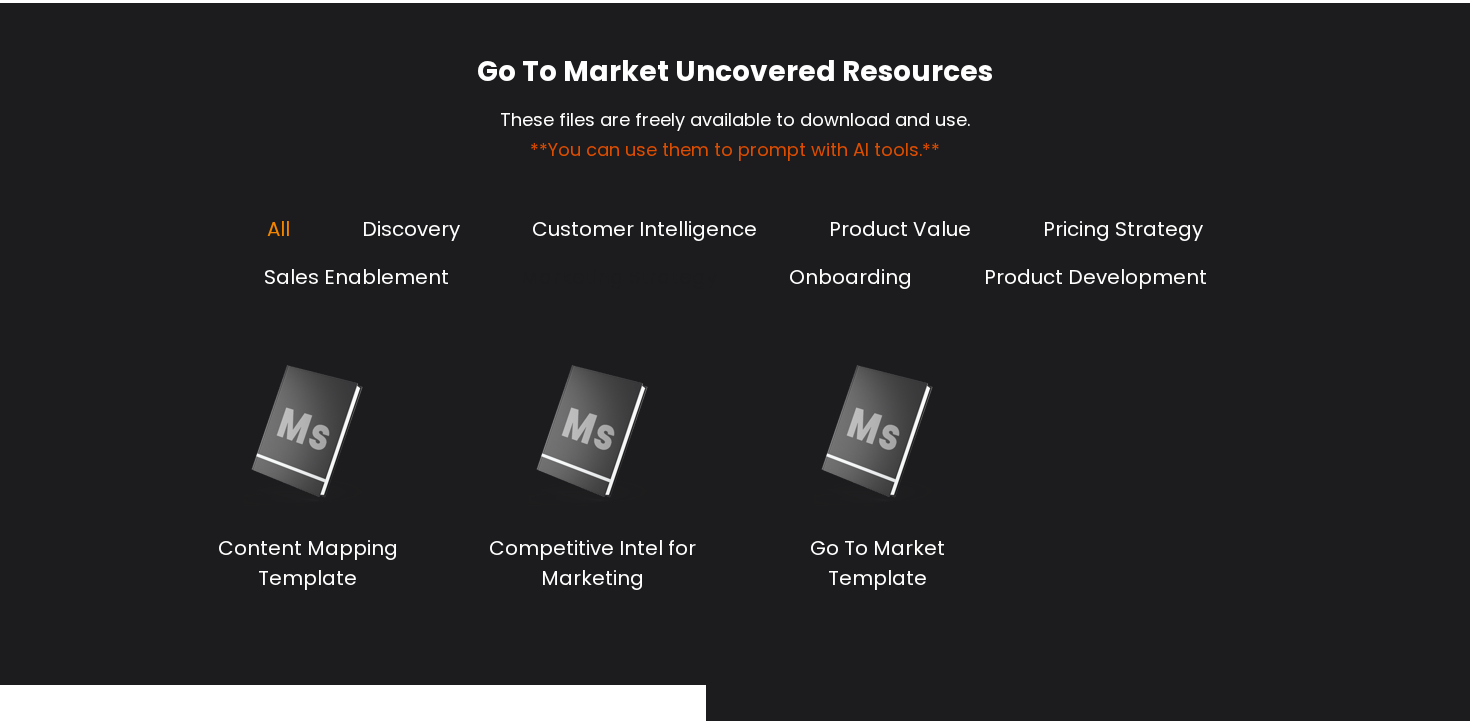 click on "All" at bounding box center [278, 229] 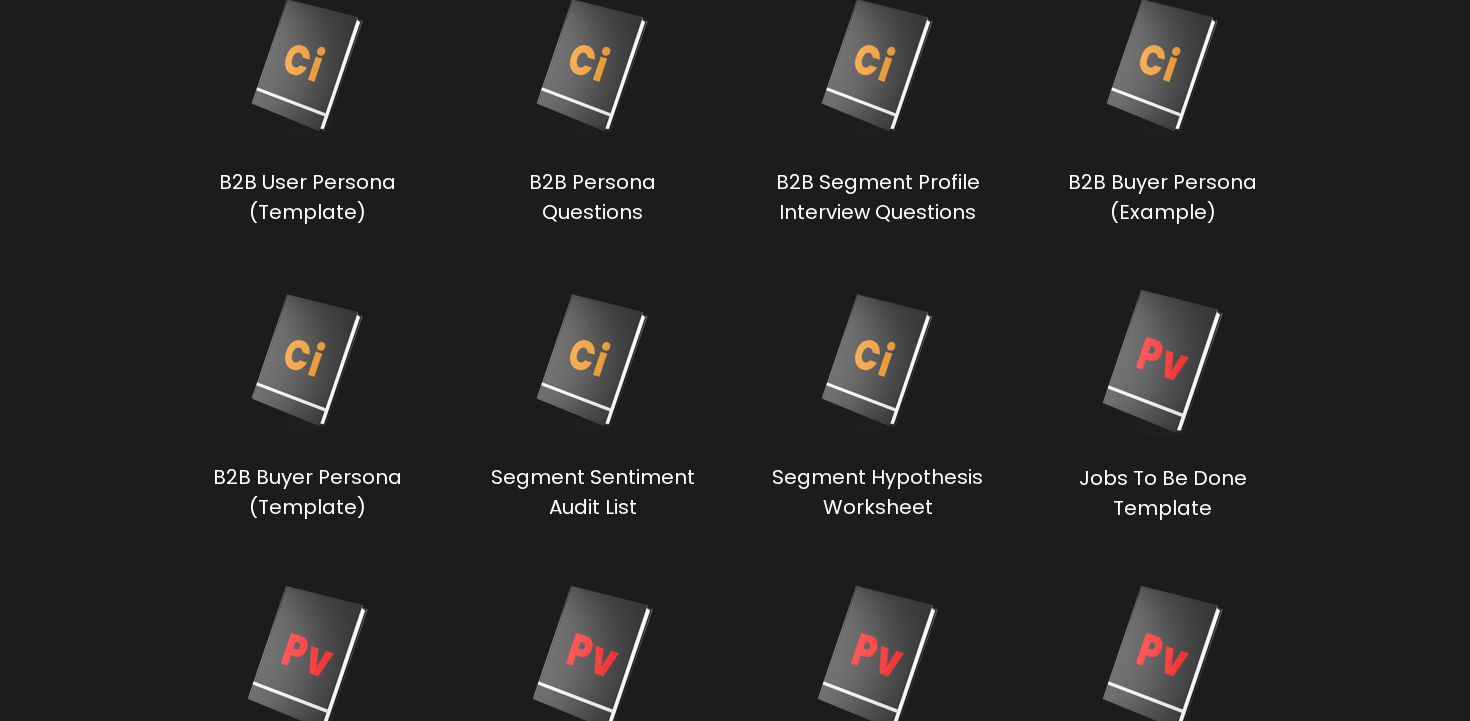 scroll, scrollTop: 1344, scrollLeft: 0, axis: vertical 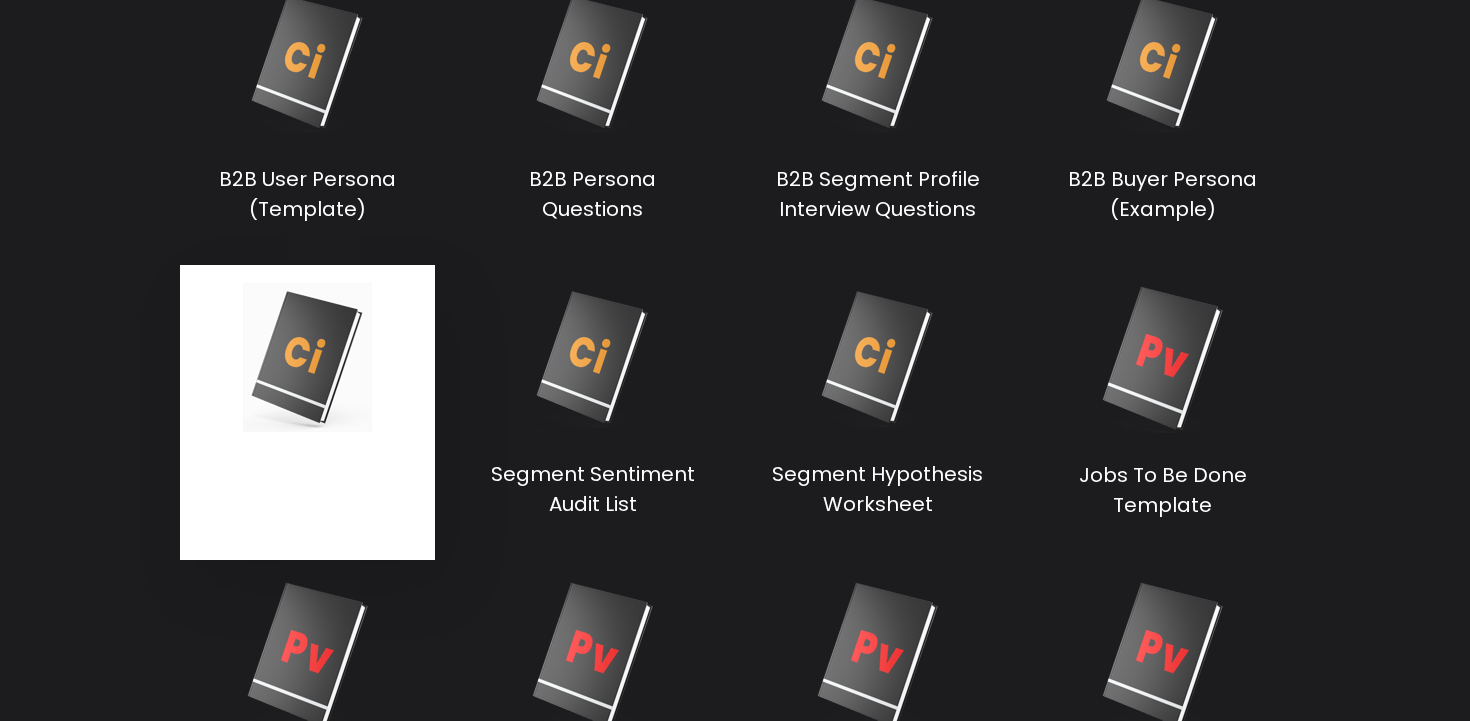 click on "B2B Buyer Persona (Template)" at bounding box center (307, 412) 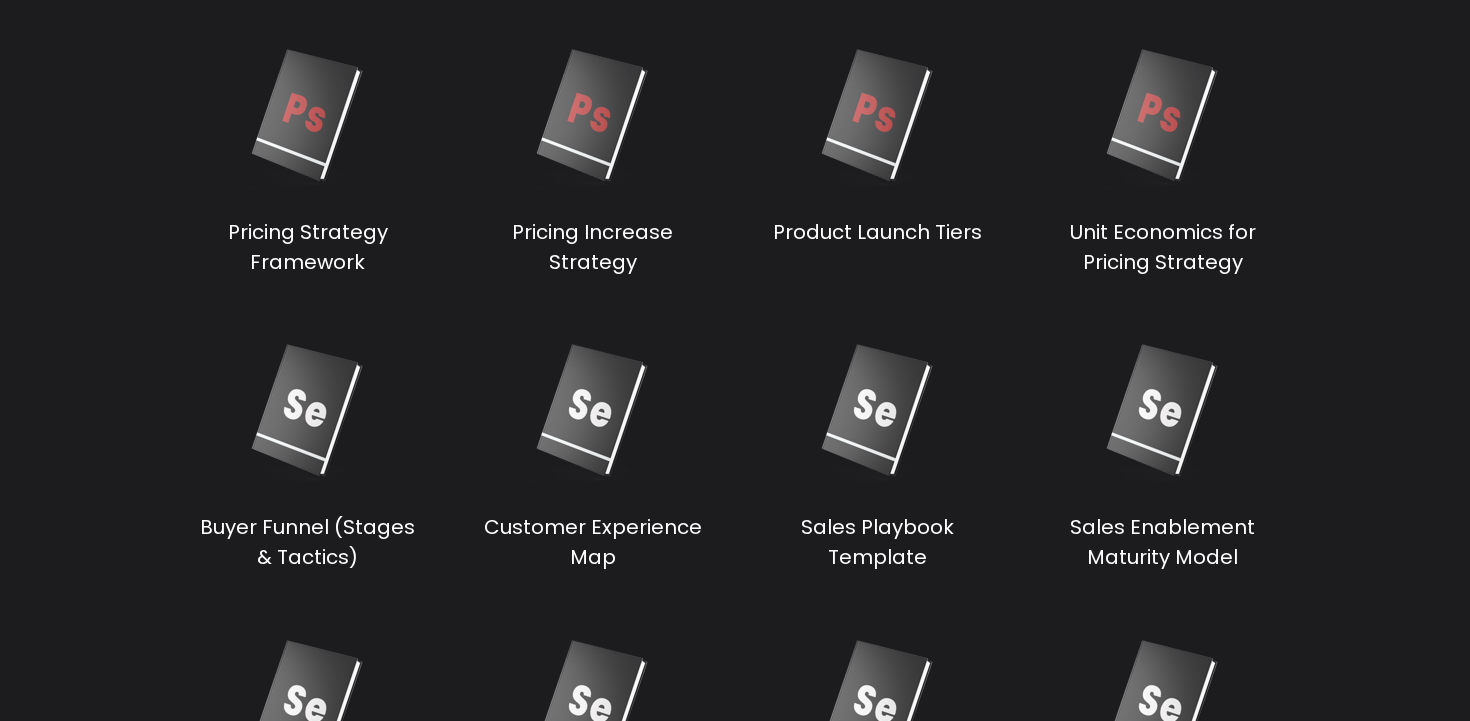 scroll, scrollTop: 2507, scrollLeft: 0, axis: vertical 